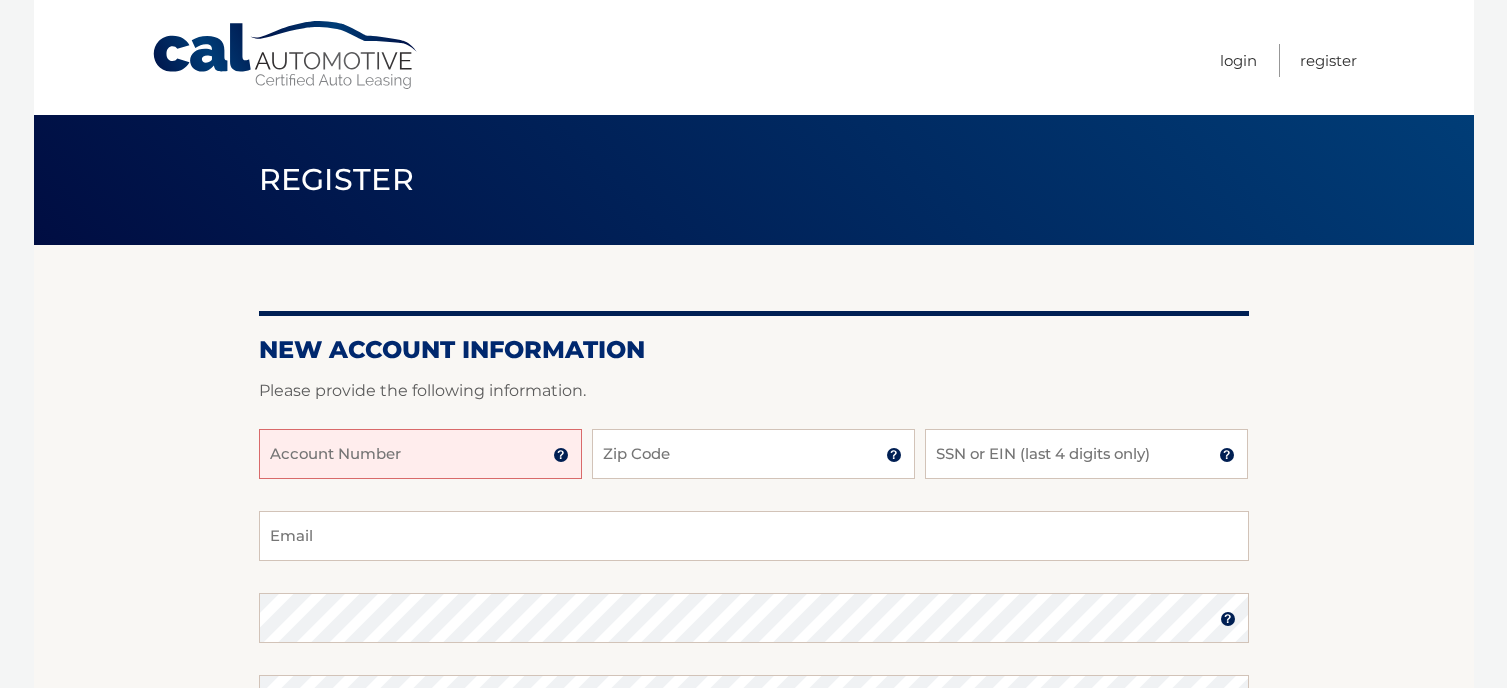 scroll, scrollTop: 0, scrollLeft: 0, axis: both 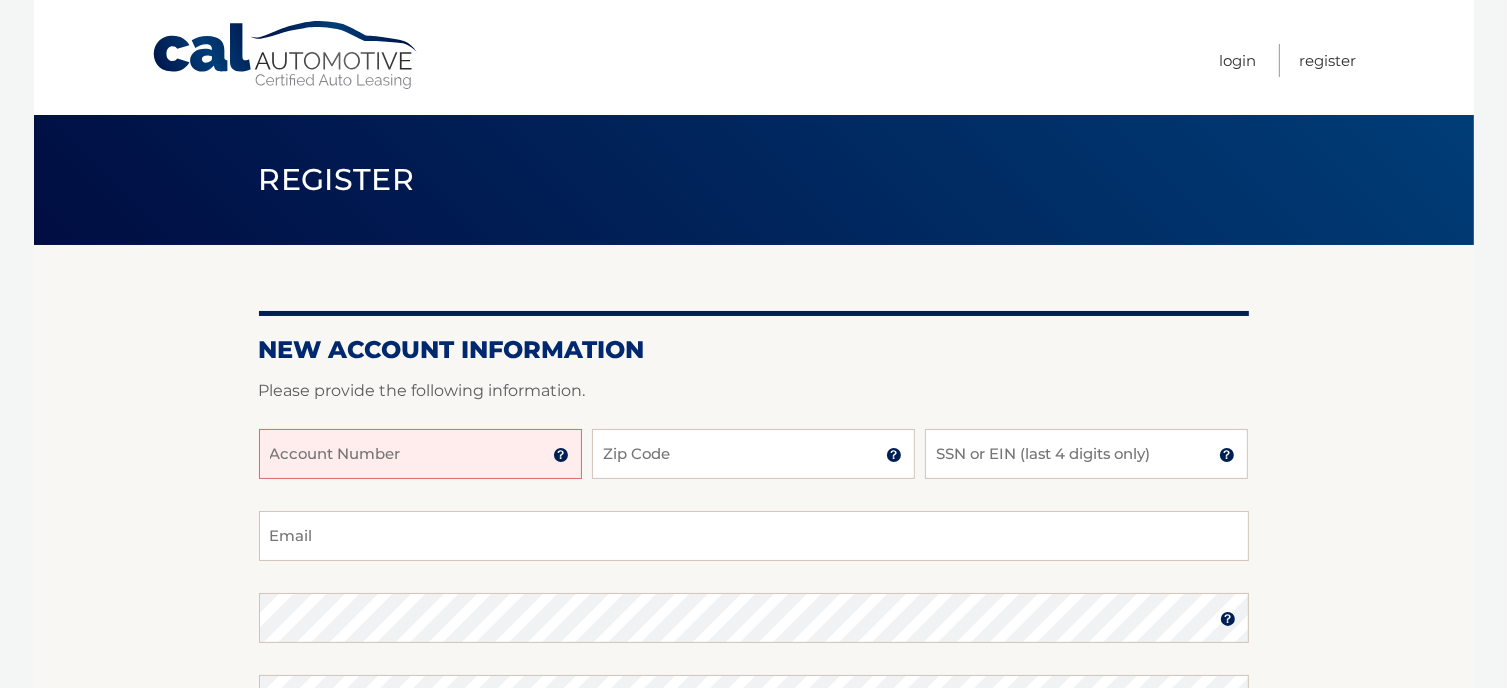 click on "Account Number" at bounding box center (420, 454) 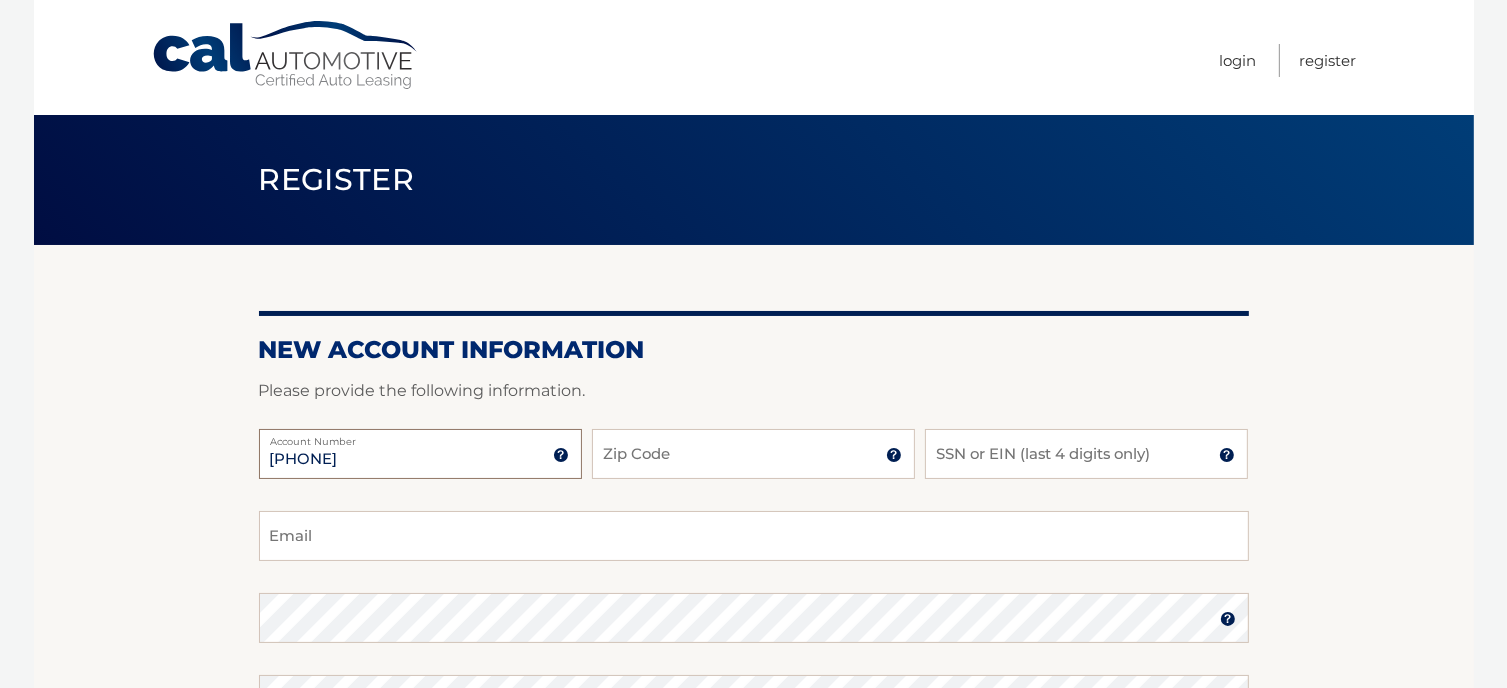 type on "[PHONE]" 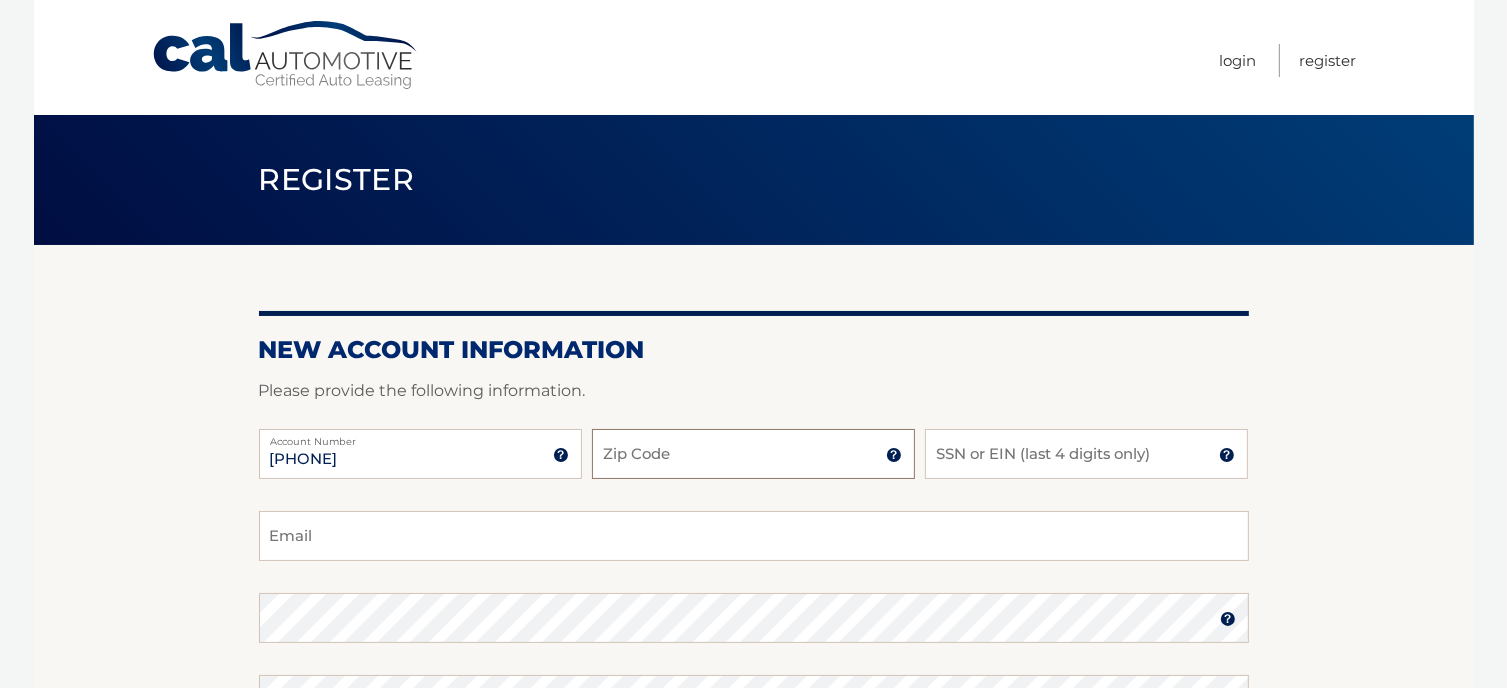 click on "Zip Code" at bounding box center [753, 454] 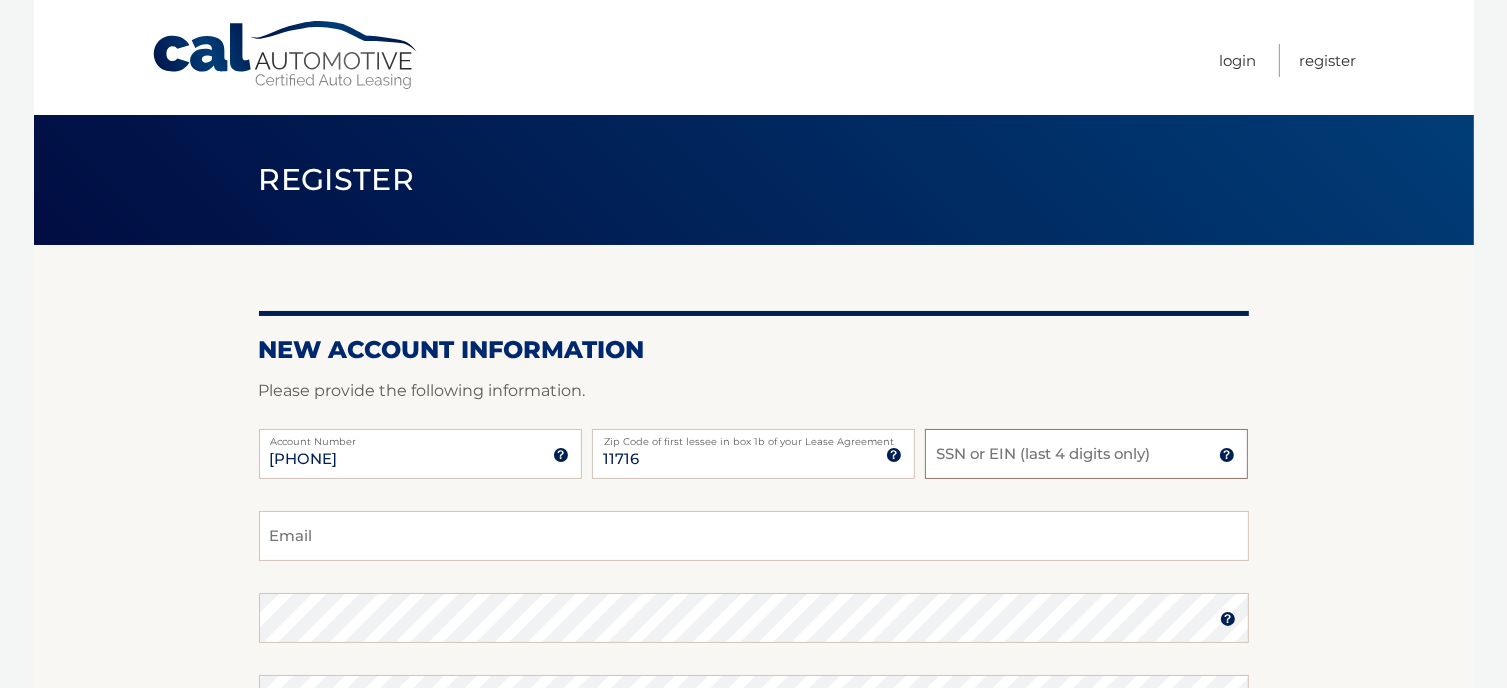 click on "SSN or EIN (last 4 digits only)" at bounding box center [1086, 454] 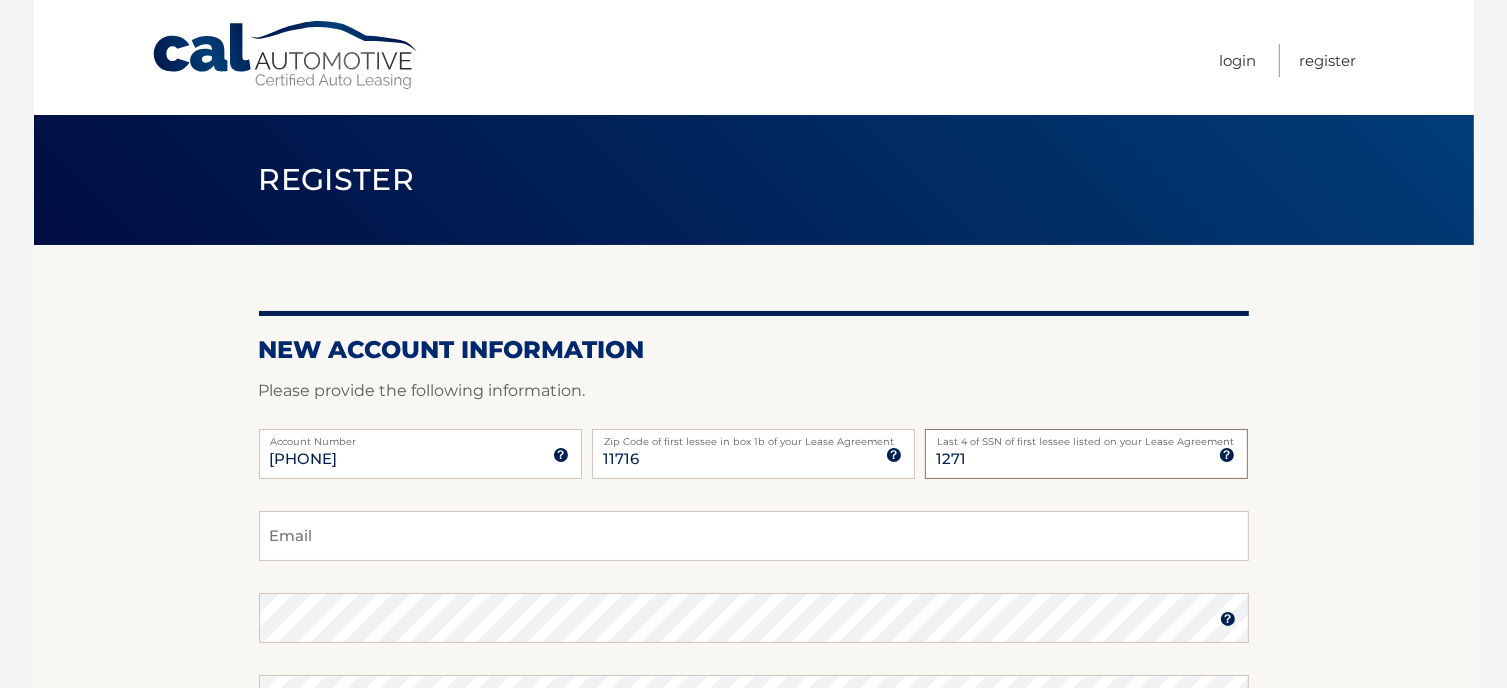 type on "1271" 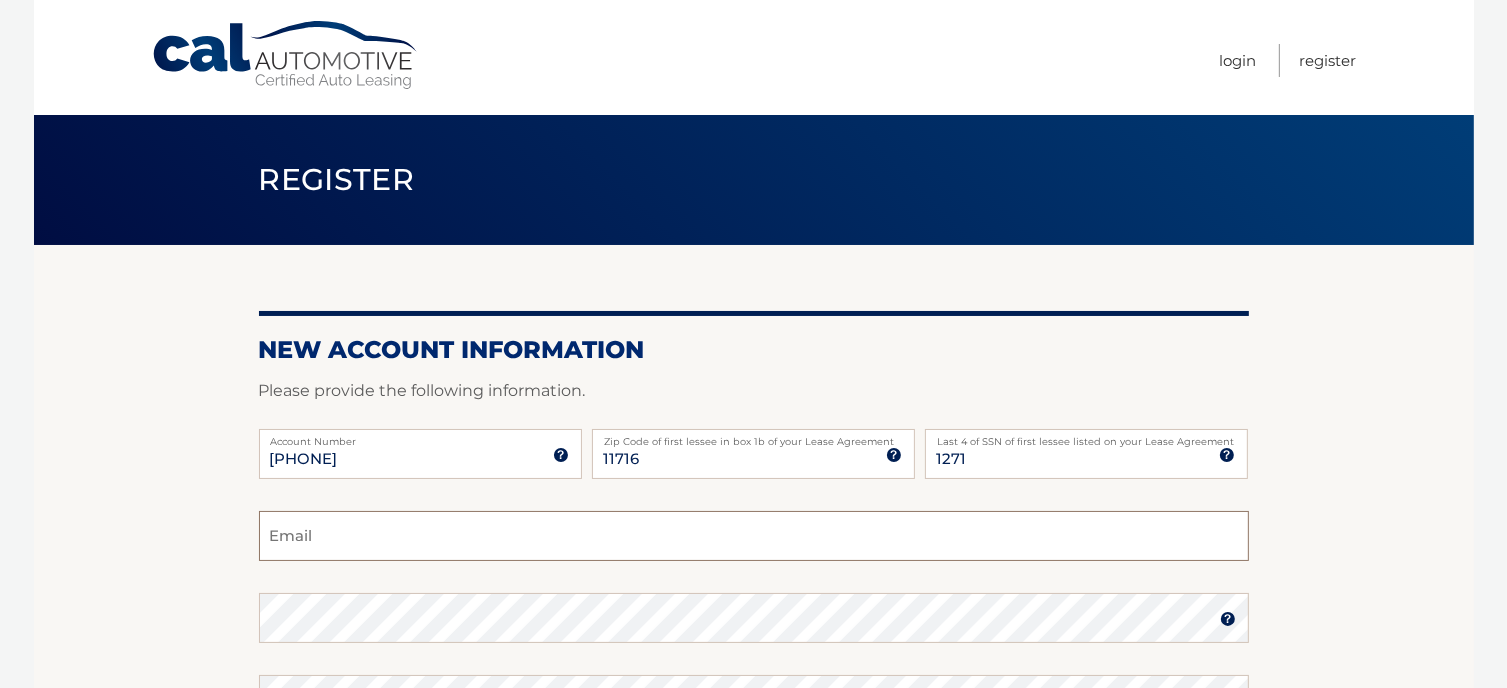 click on "Email" at bounding box center (754, 536) 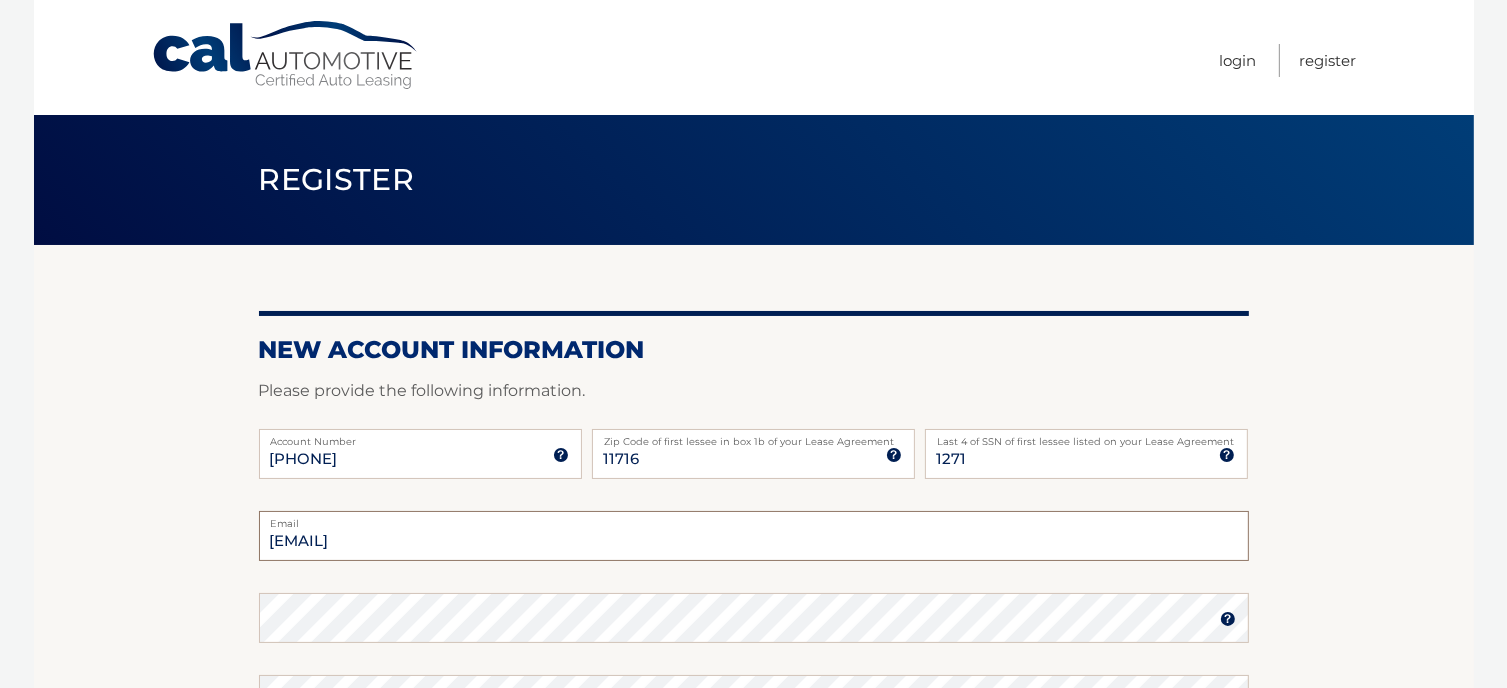 type on "[EMAIL]" 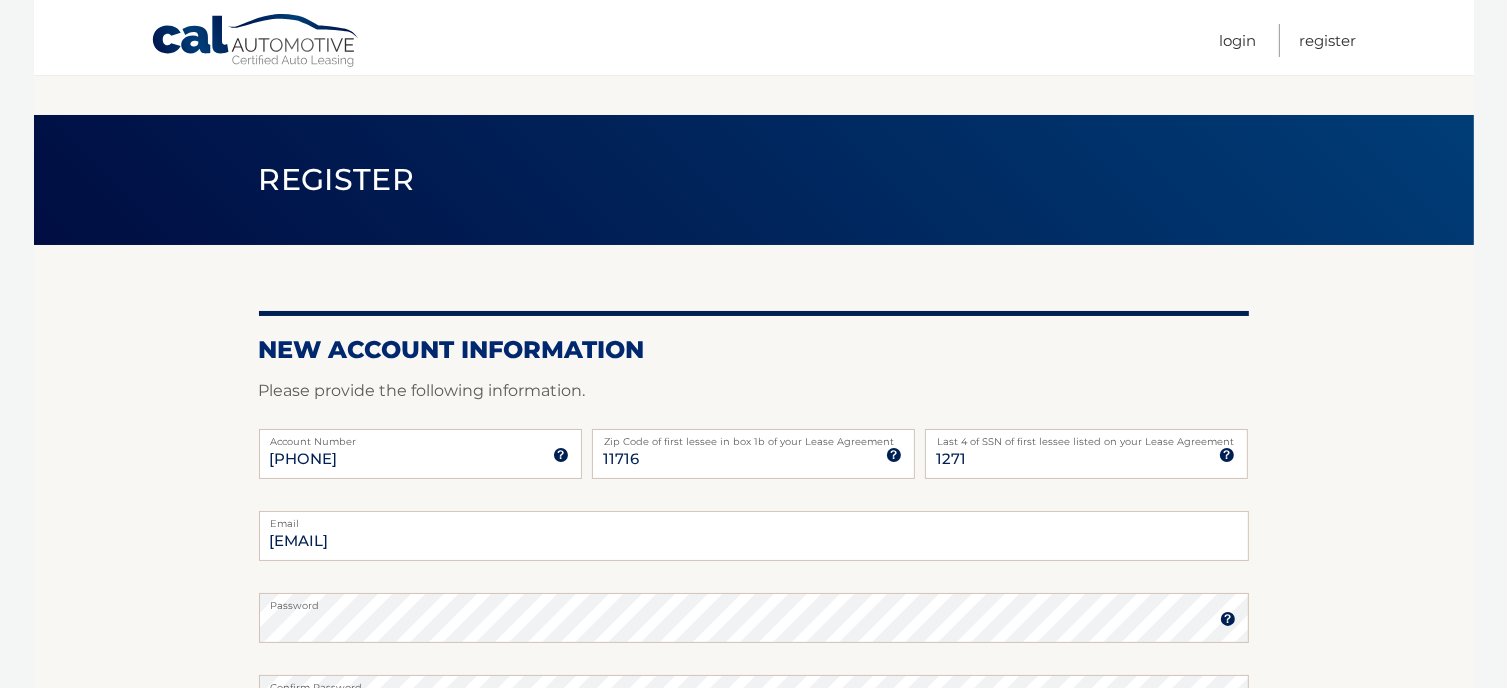 scroll, scrollTop: 438, scrollLeft: 0, axis: vertical 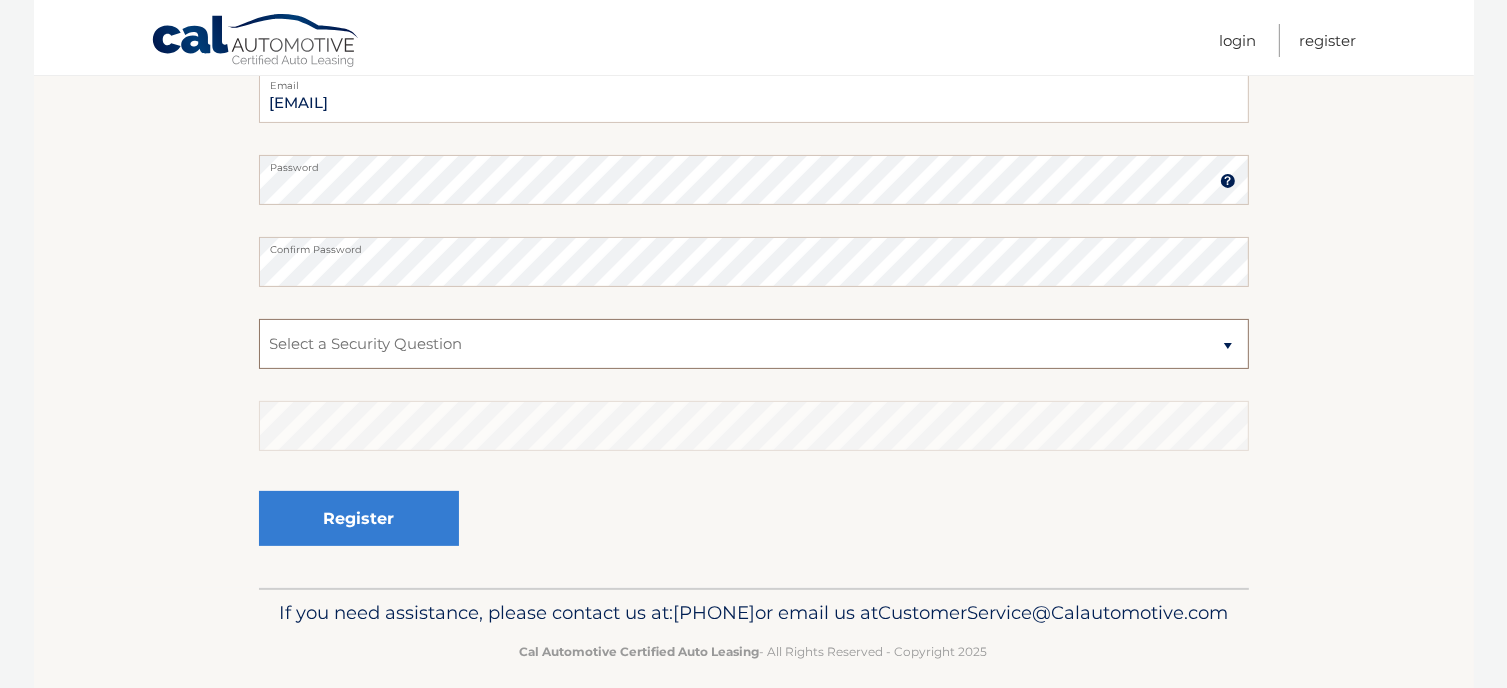 click on "Select a Security Question
What was the name of your elementary school?
What is your mother’s maiden name?
What street did you live on in the third grade?
In what city or town was your first job?
What was your childhood phone number including area code? (e.g., 000-000-0000)" at bounding box center (754, 344) 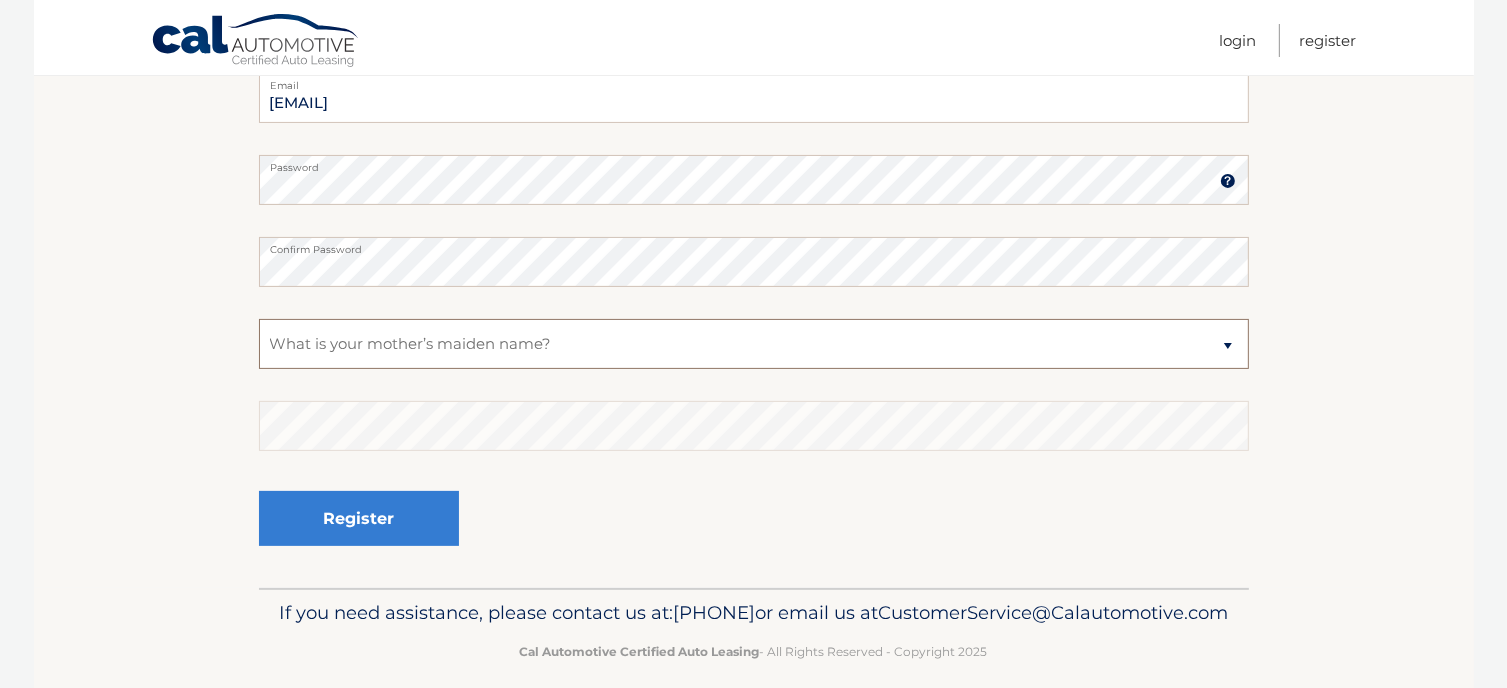 click on "Select a Security Question
What was the name of your elementary school?
What is your mother’s maiden name?
What street did you live on in the third grade?
In what city or town was your first job?
What was your childhood phone number including area code? (e.g., 000-000-0000)" at bounding box center [754, 344] 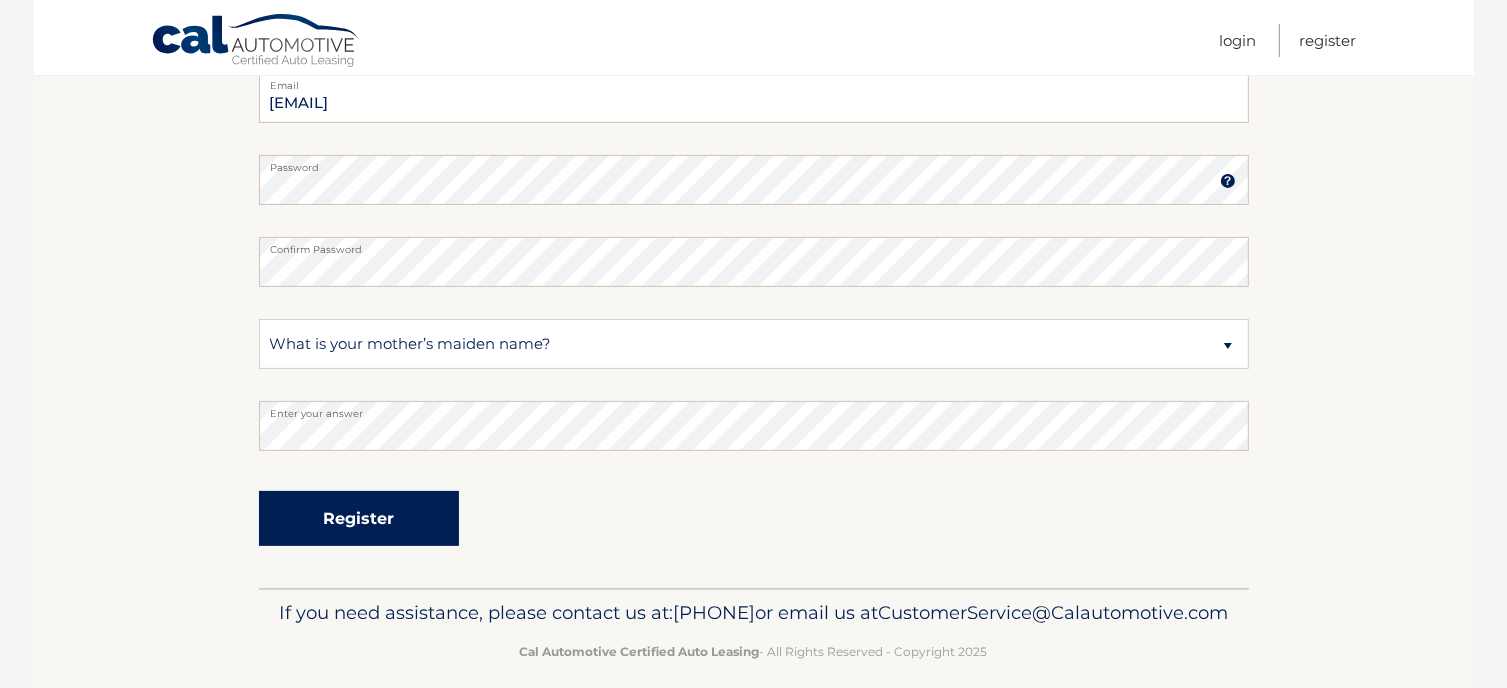 click on "Register" at bounding box center [359, 518] 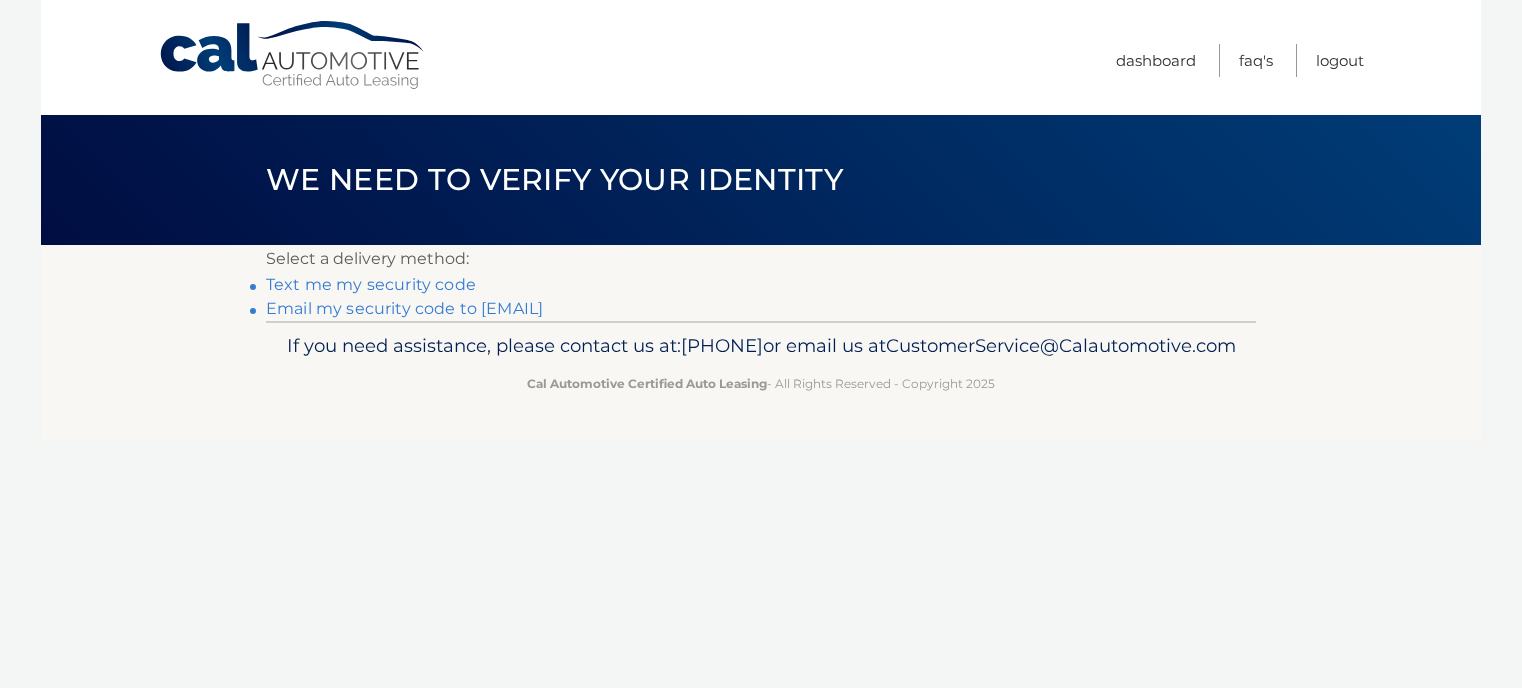 scroll, scrollTop: 0, scrollLeft: 0, axis: both 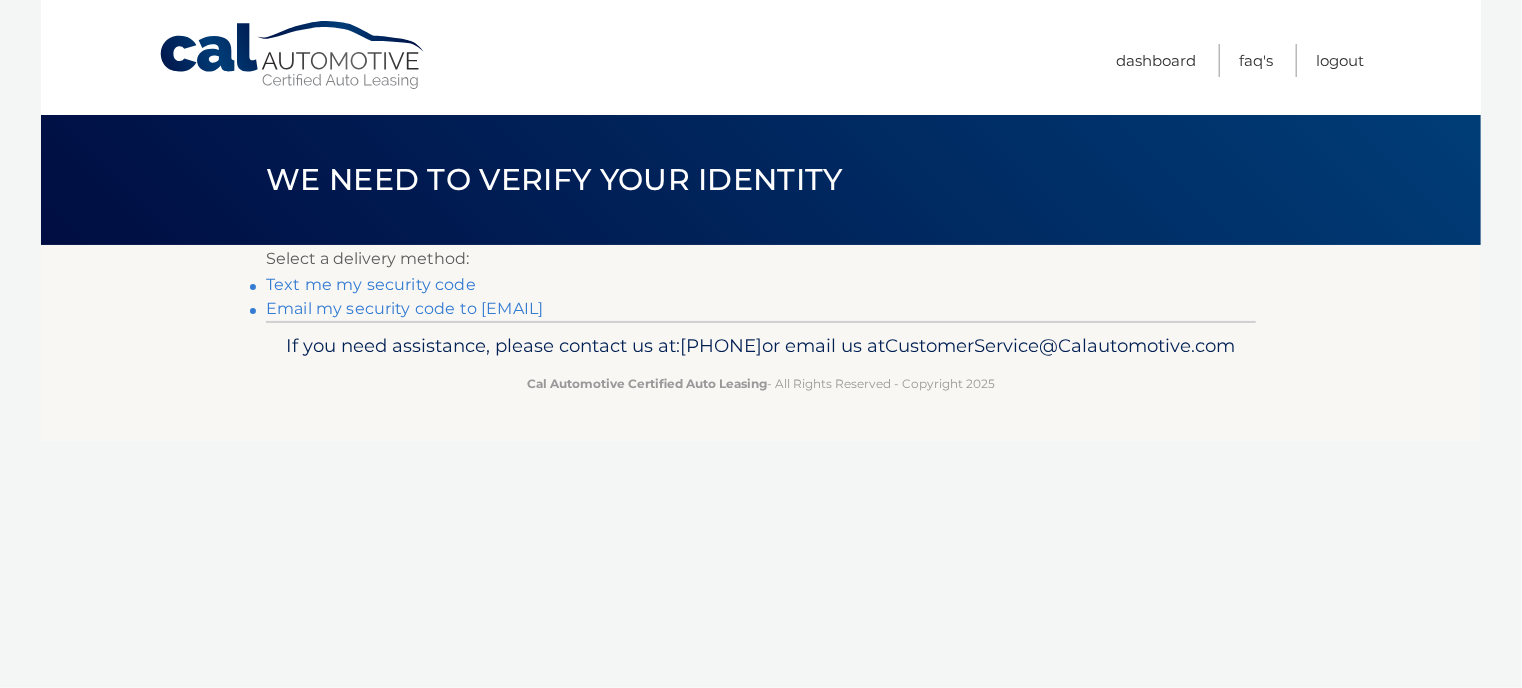 click on "Cal Automotive
Menu
Dashboard
FAQ's
Logout
×" at bounding box center [761, 344] 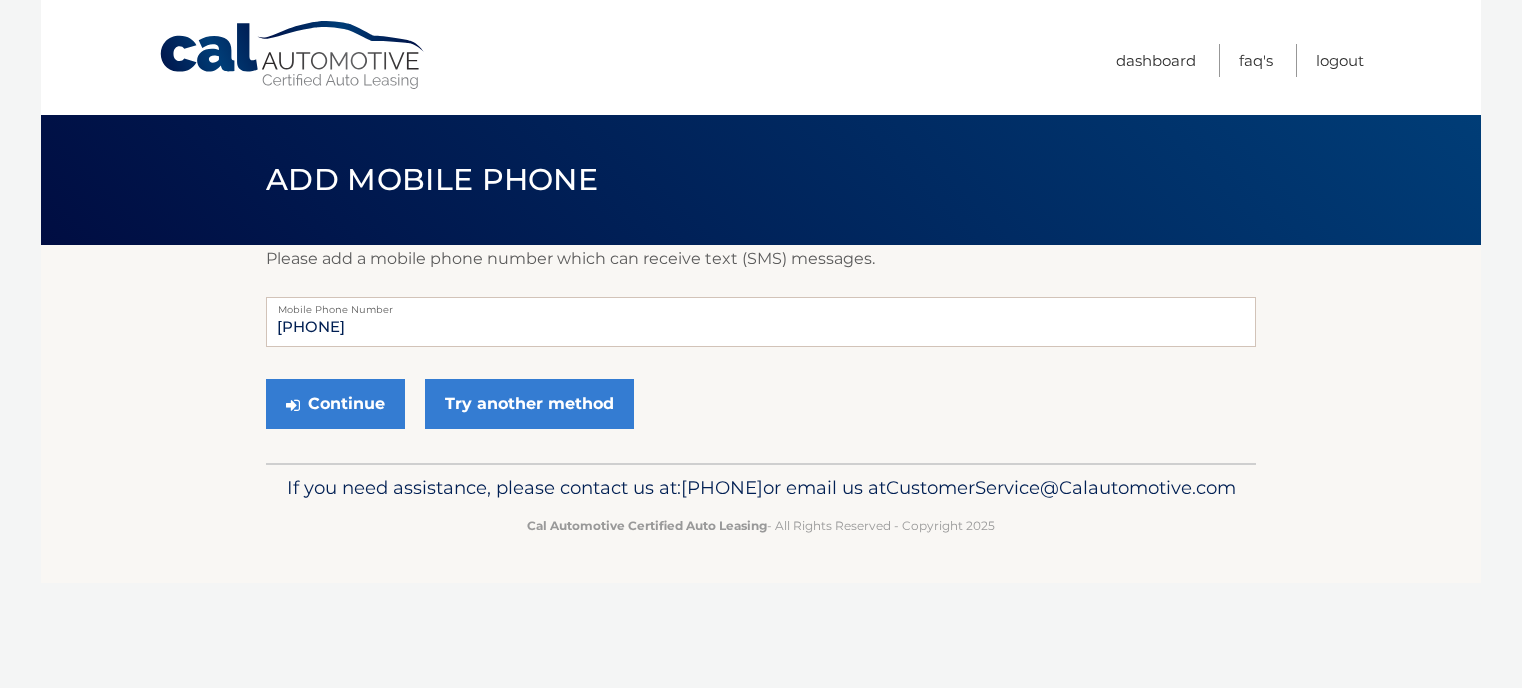 scroll, scrollTop: 0, scrollLeft: 0, axis: both 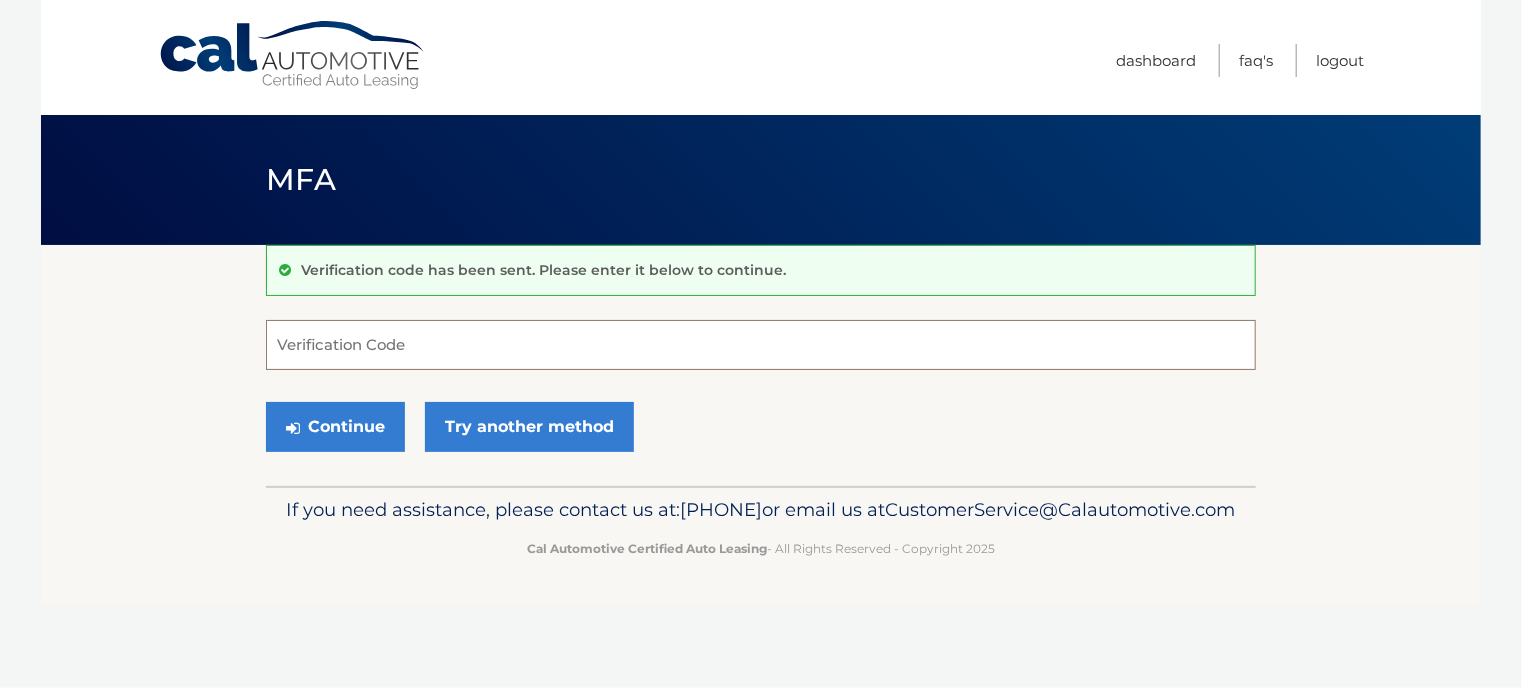 click on "Verification Code" at bounding box center (761, 345) 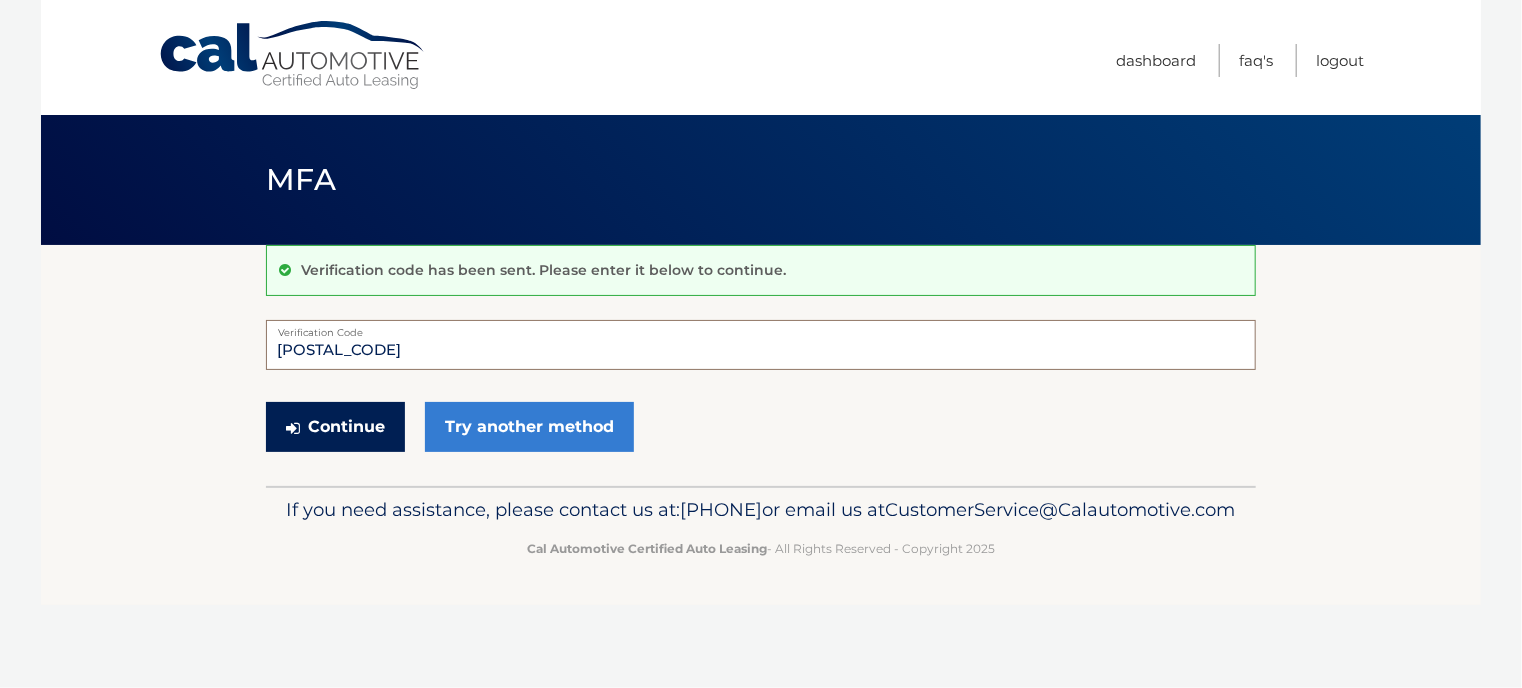 type on "753181" 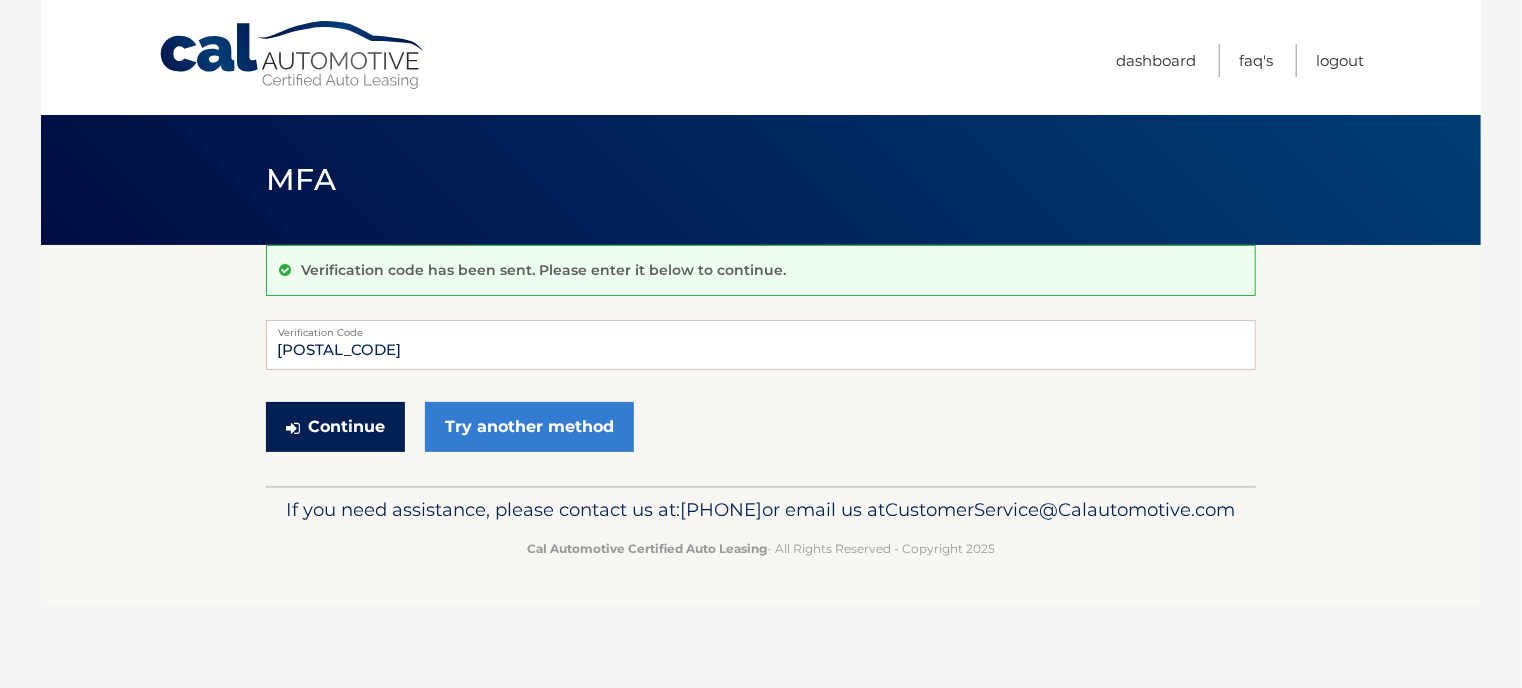 click on "Continue" at bounding box center [335, 427] 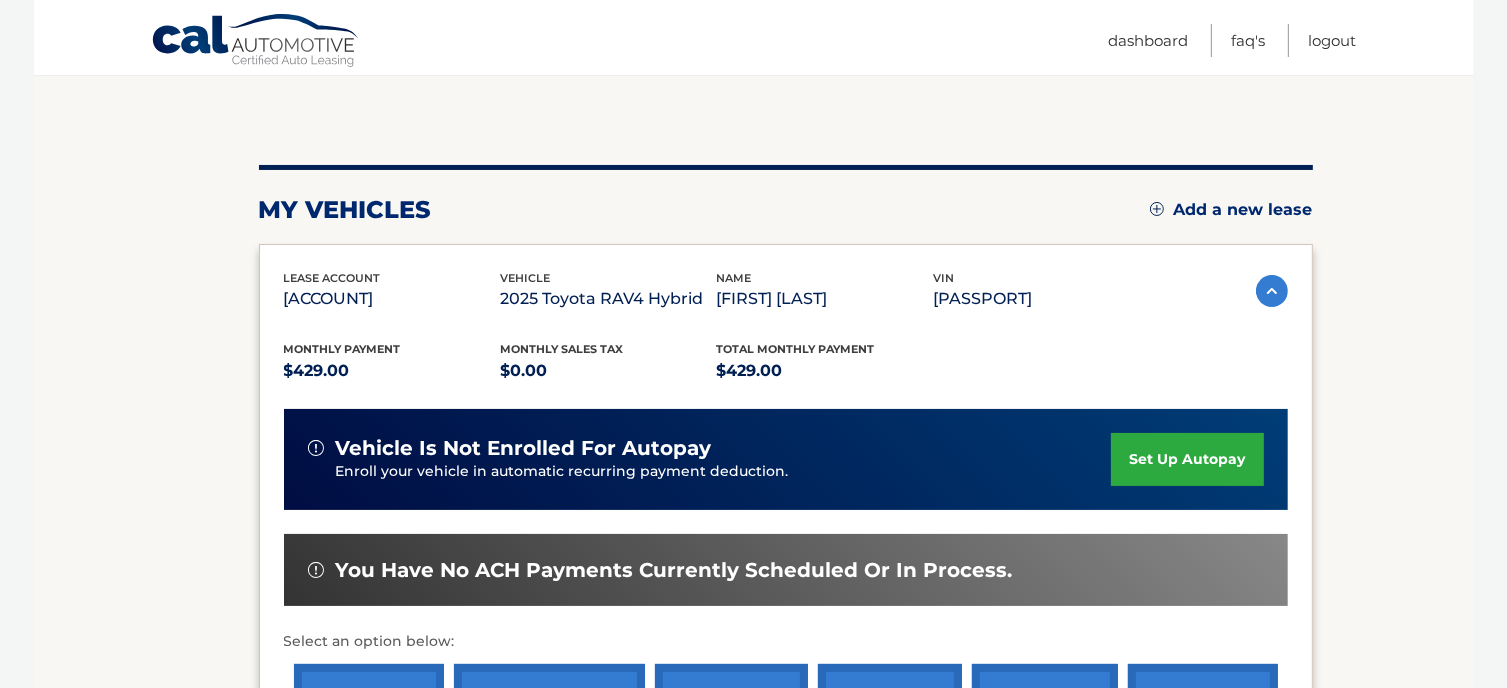scroll, scrollTop: 300, scrollLeft: 0, axis: vertical 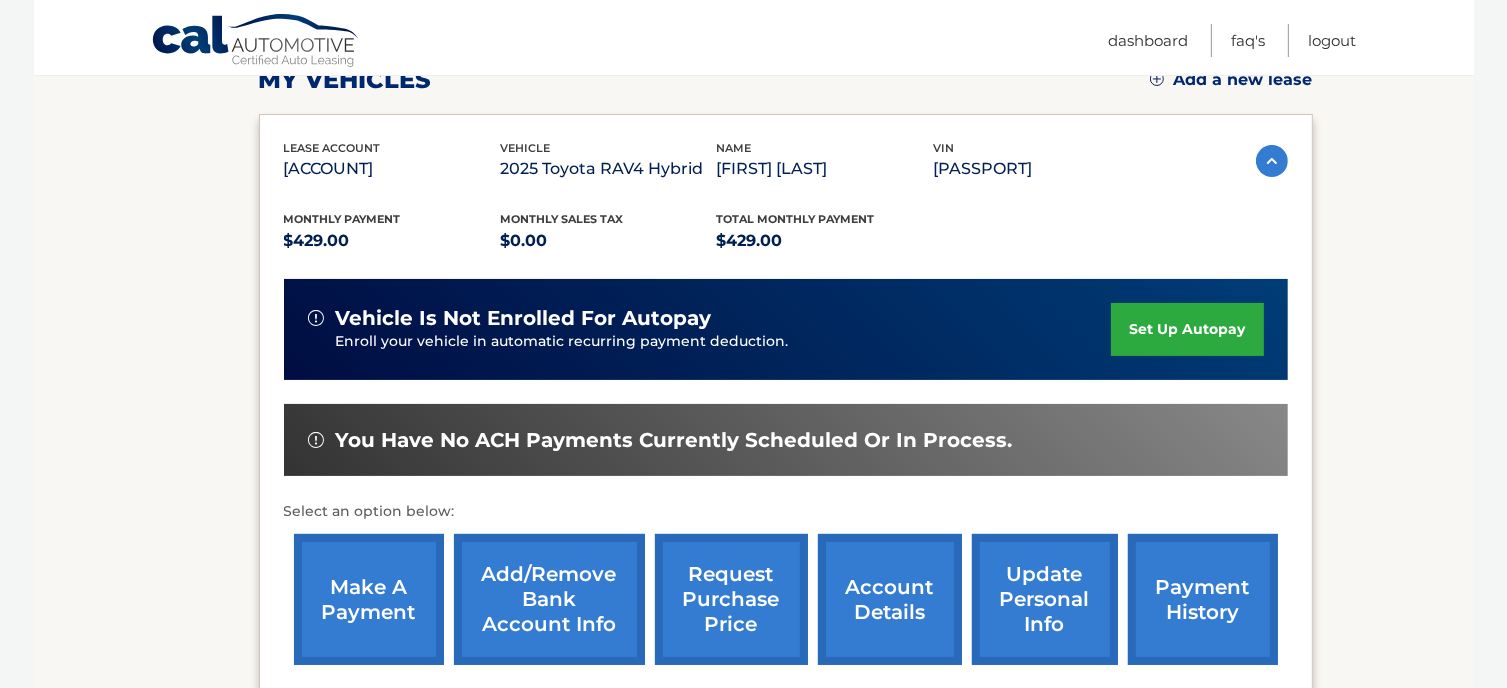 click on "set up autopay" at bounding box center (1187, 329) 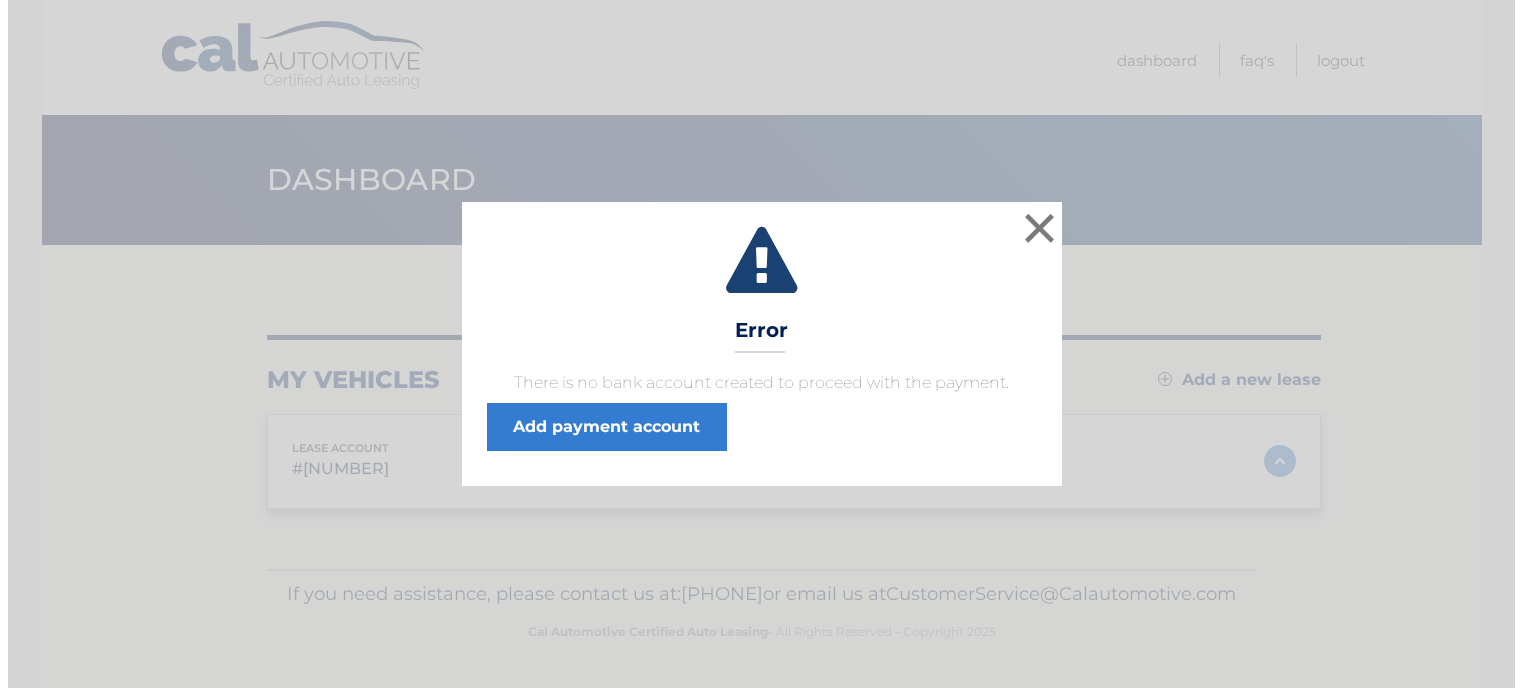 scroll, scrollTop: 0, scrollLeft: 0, axis: both 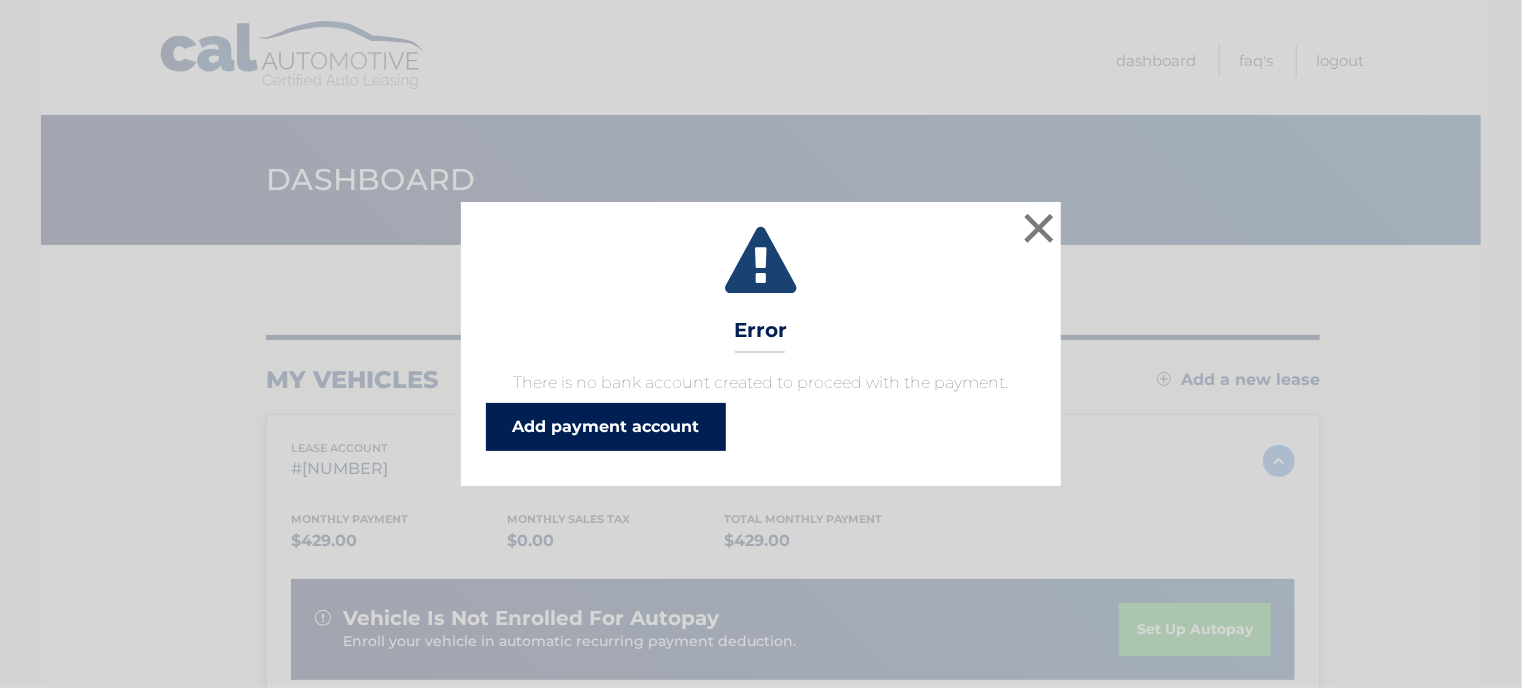 click on "Add payment account" at bounding box center (606, 427) 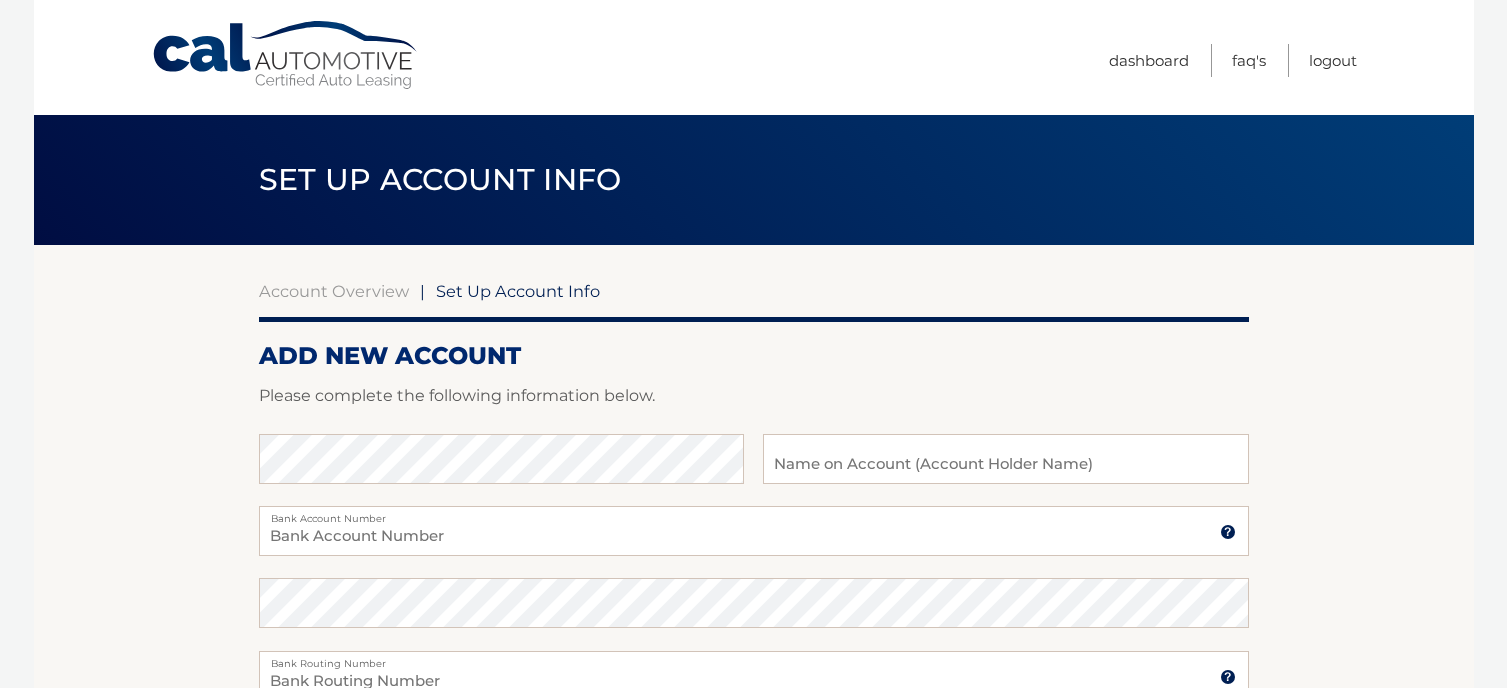 scroll, scrollTop: 0, scrollLeft: 0, axis: both 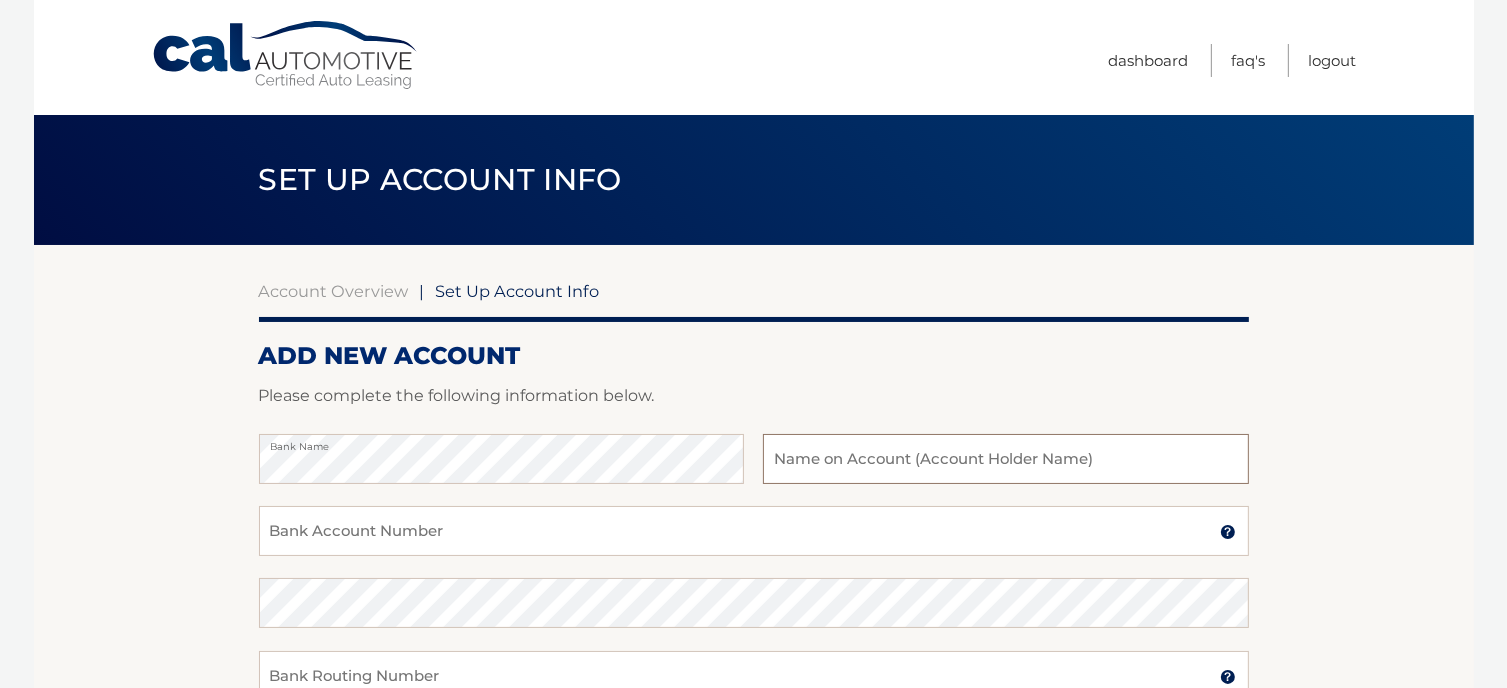 click at bounding box center [1005, 459] 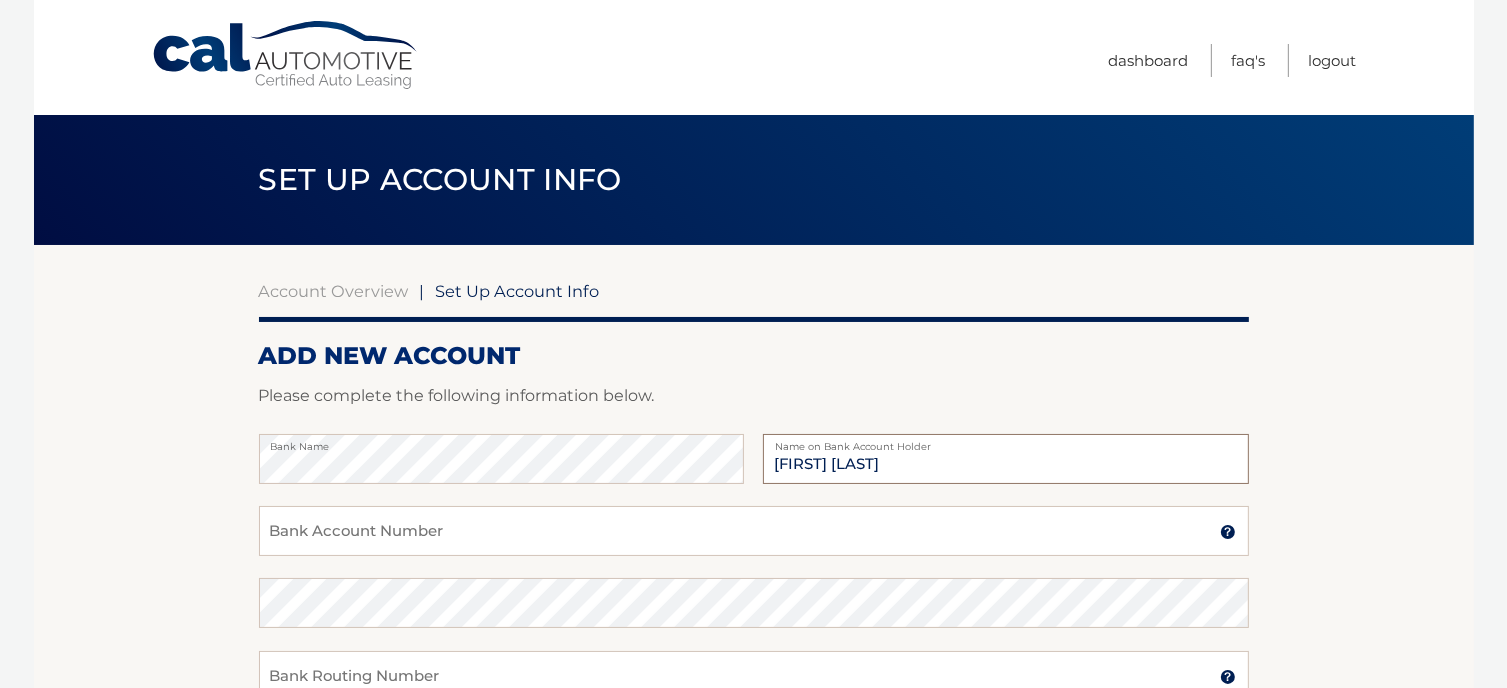 type on "enzo t denaroso" 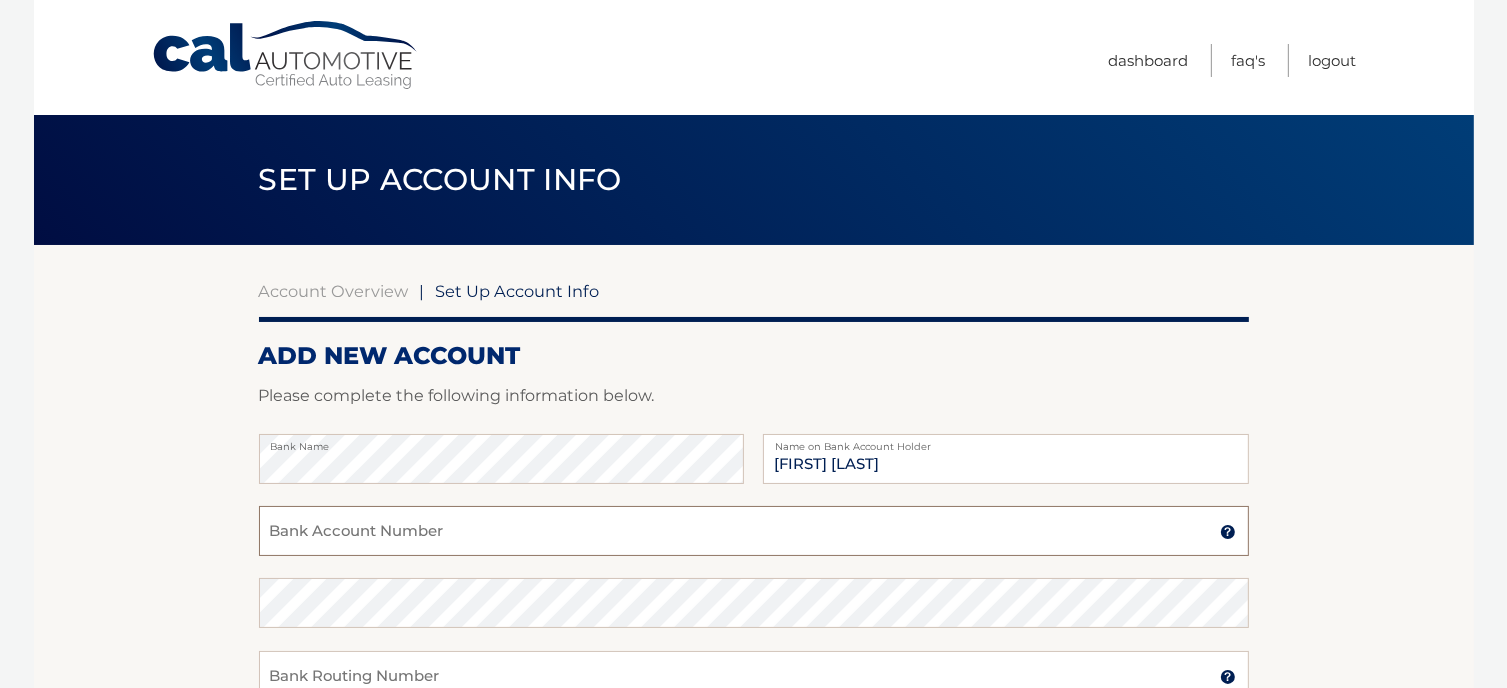 click on "Bank Account Number" at bounding box center [754, 531] 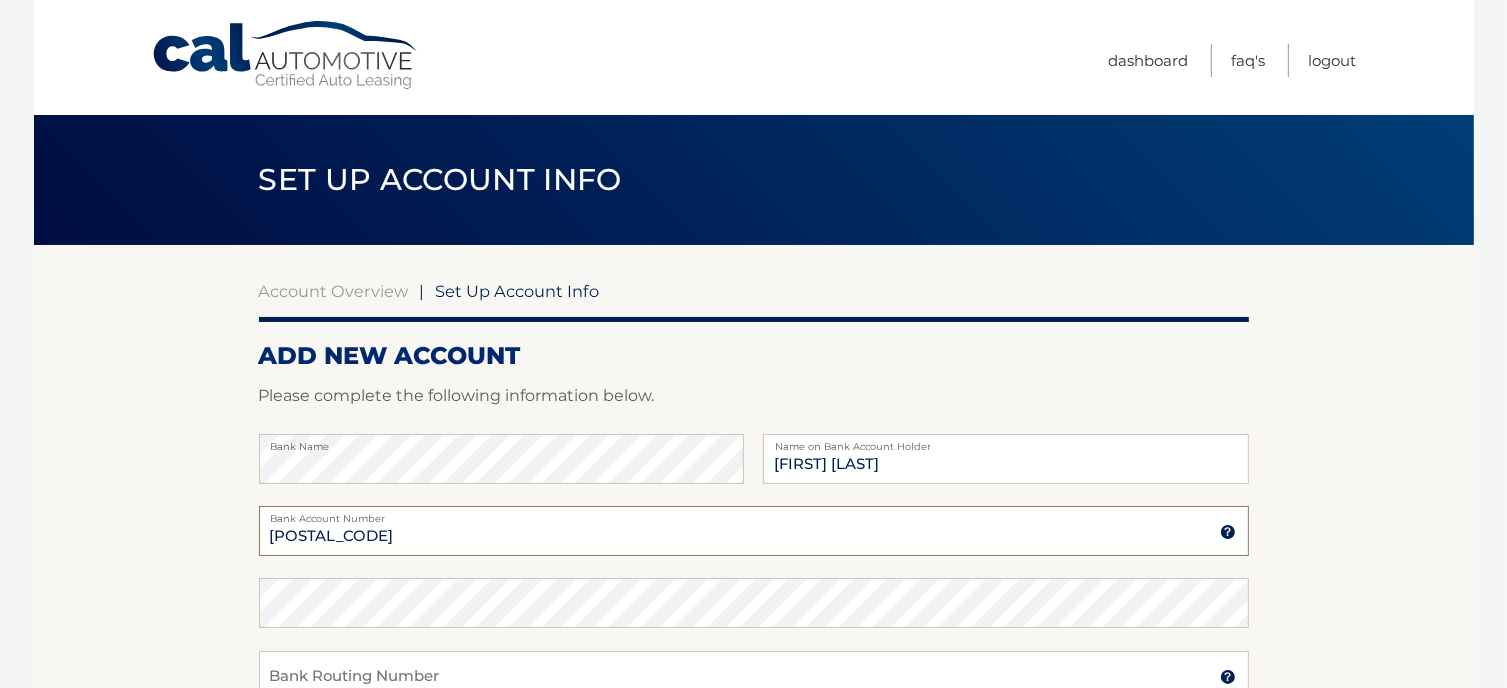 type on "6902080595" 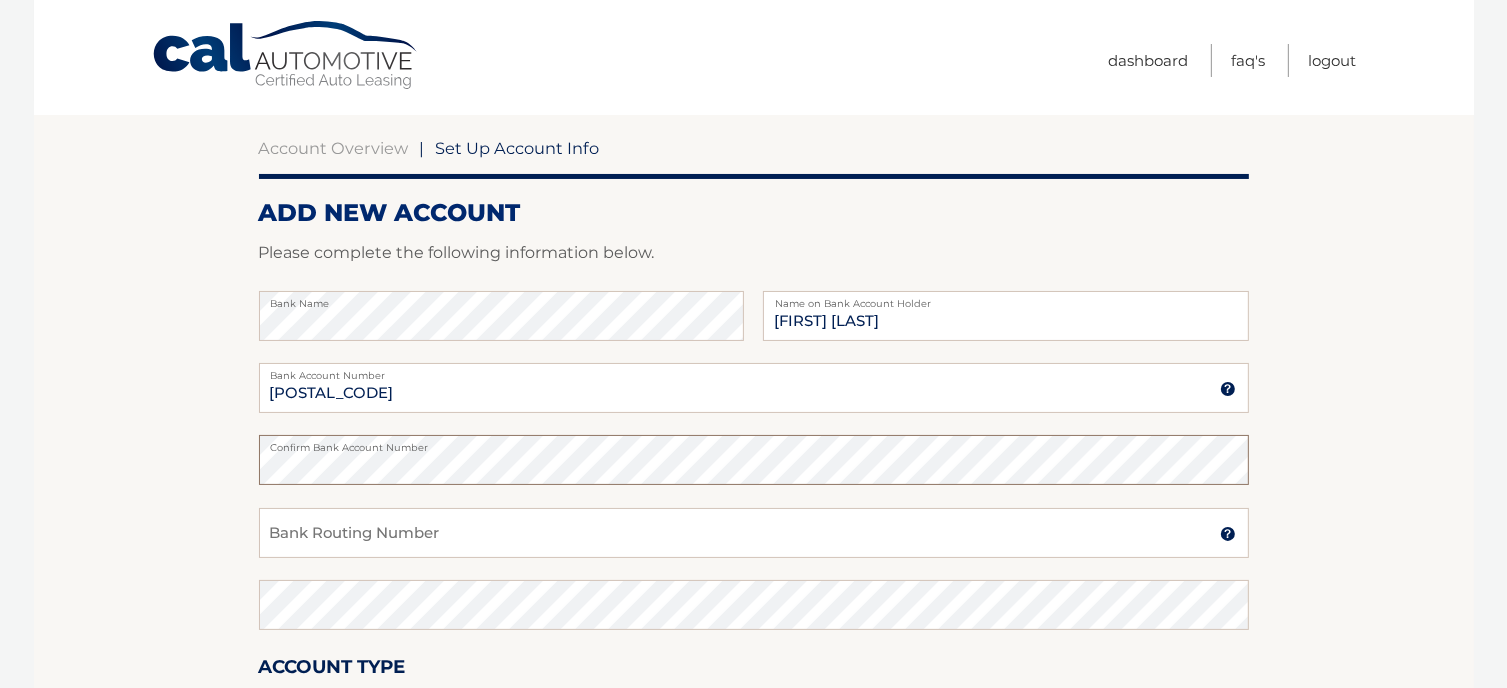 scroll, scrollTop: 300, scrollLeft: 0, axis: vertical 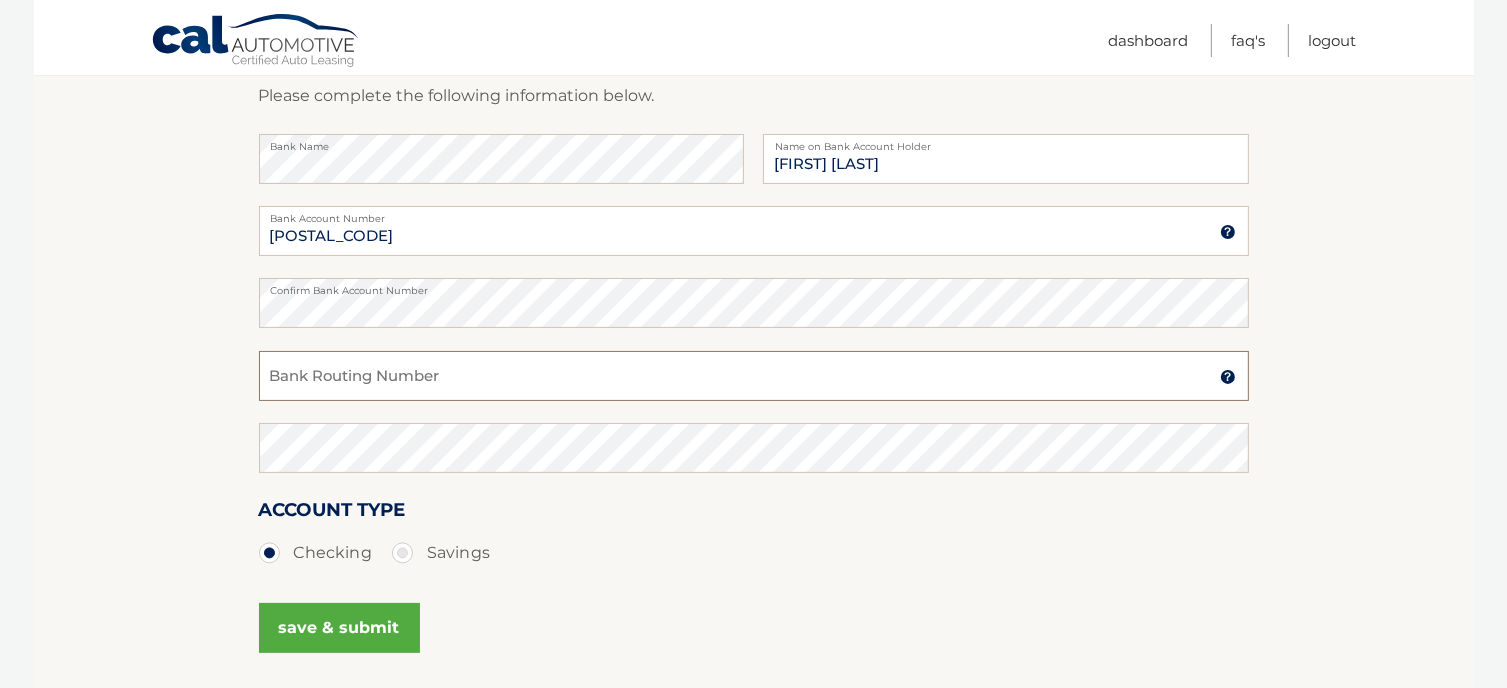 click on "Bank Routing Number" at bounding box center (754, 376) 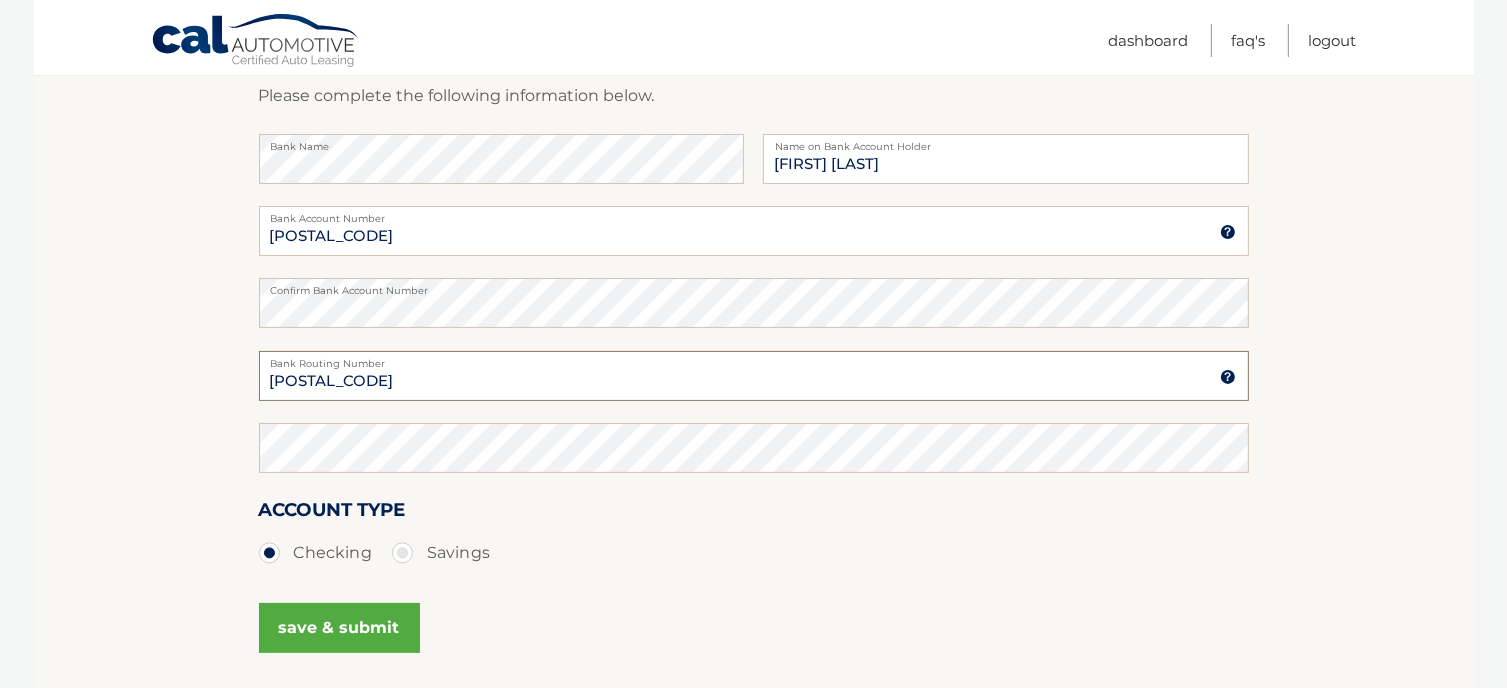 type on "021000021" 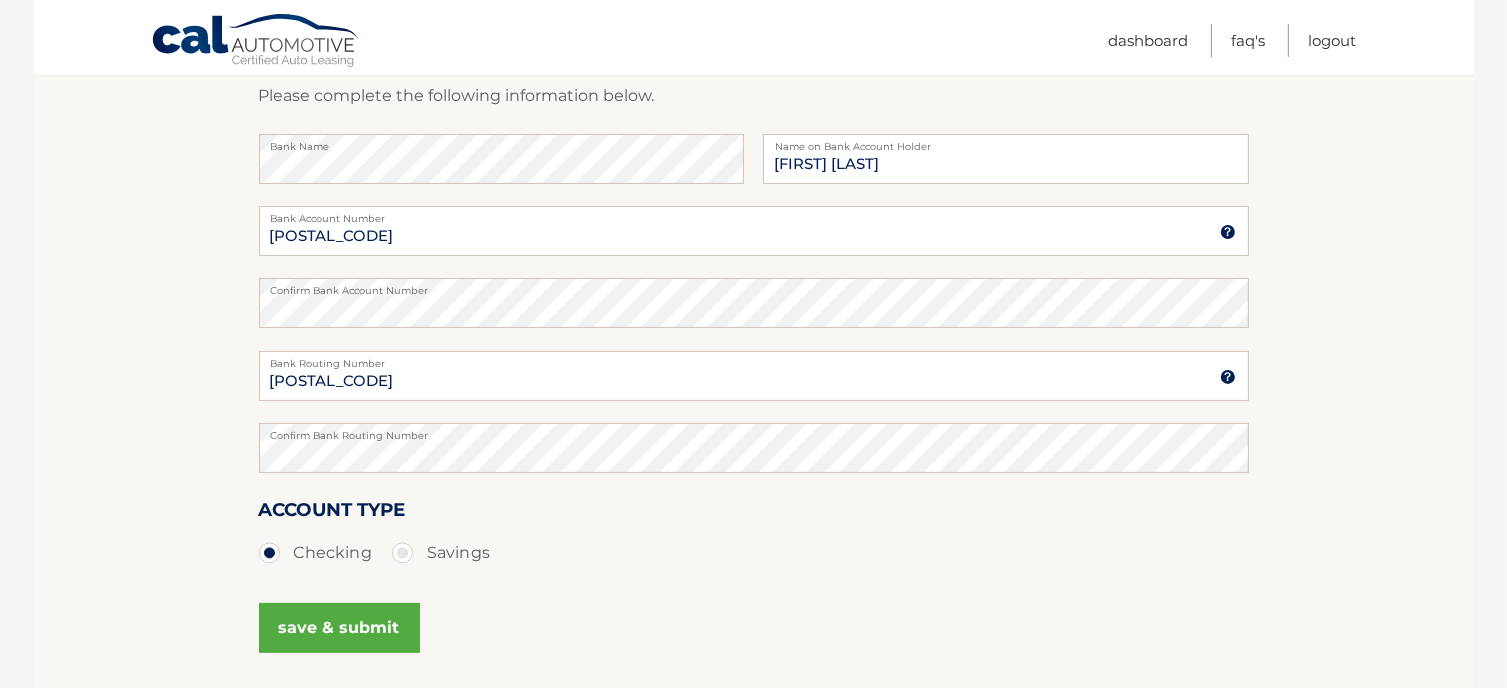 click on "save & submit" at bounding box center [339, 628] 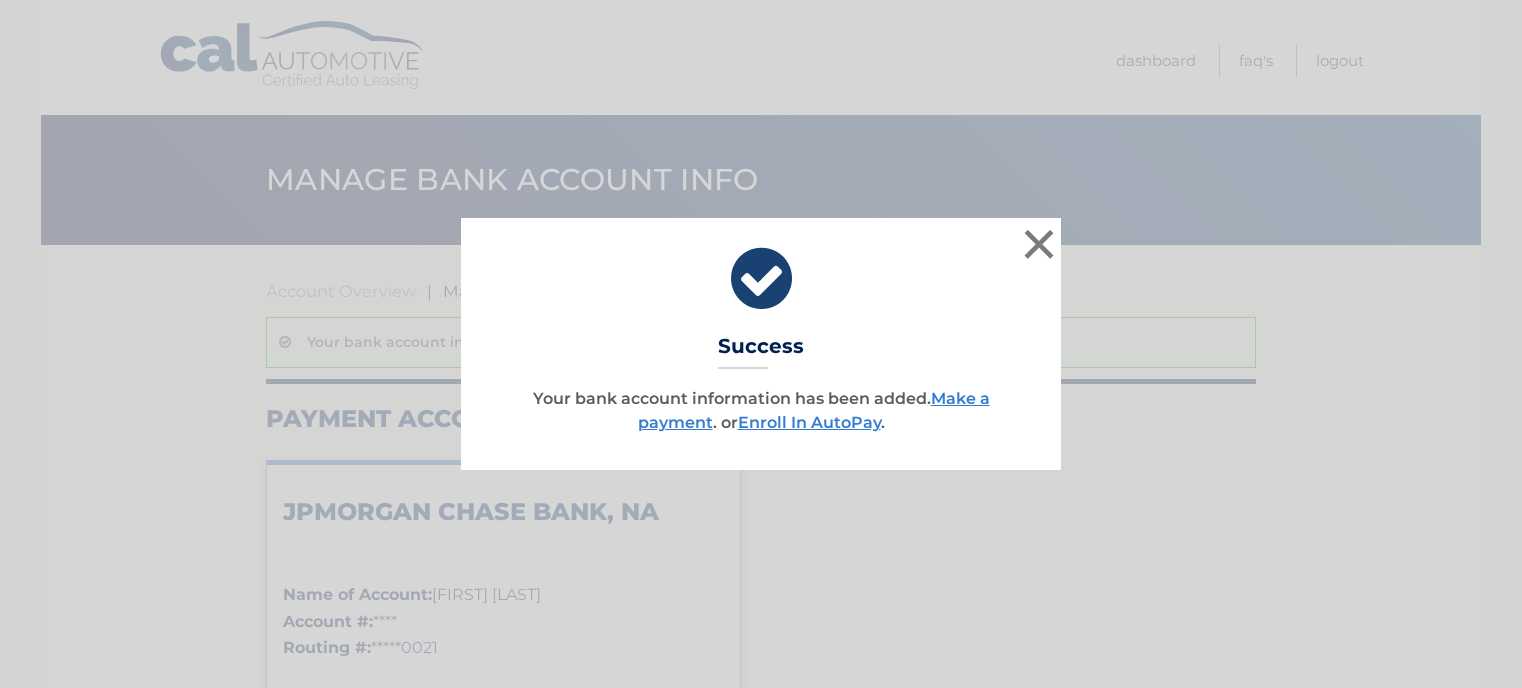 scroll, scrollTop: 0, scrollLeft: 0, axis: both 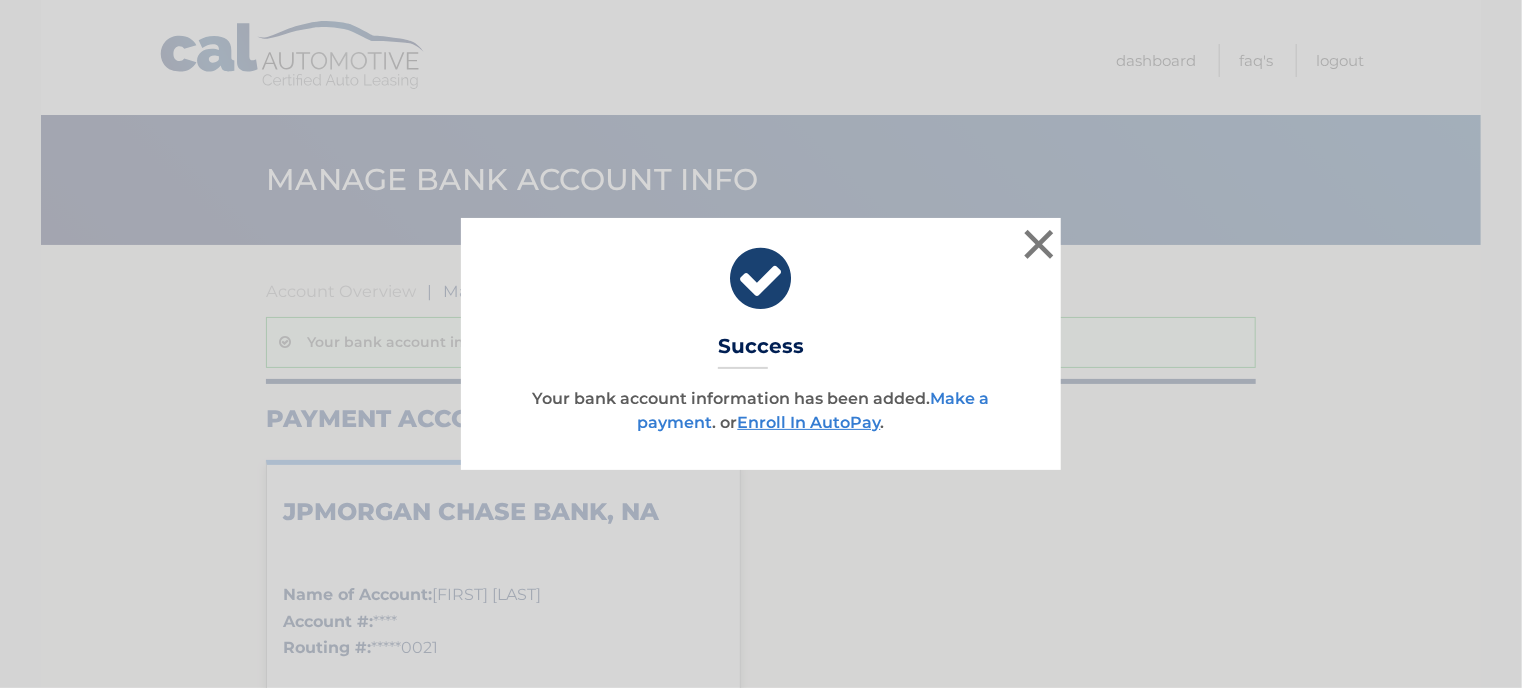 click on "Make a payment" at bounding box center (814, 410) 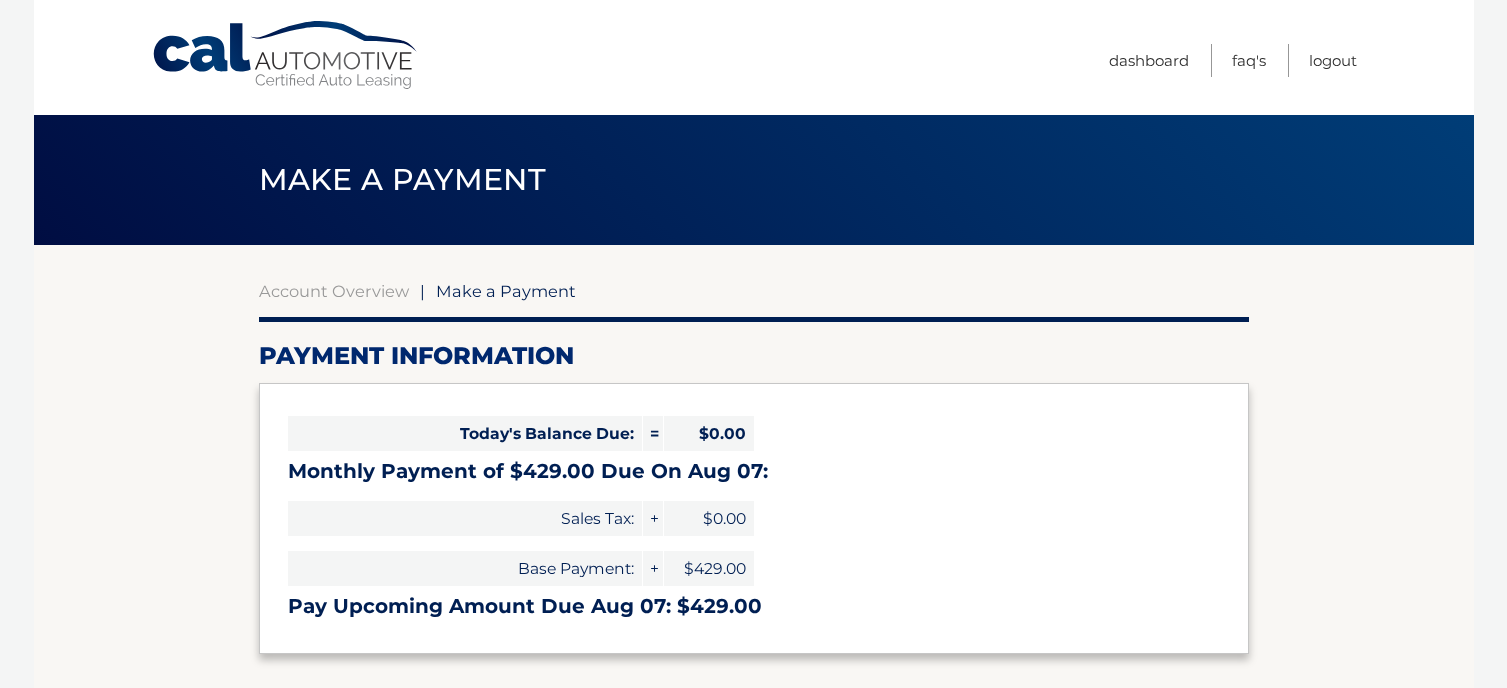 select on "21415cad-3856-4db2-8833-4b6870a7b204" 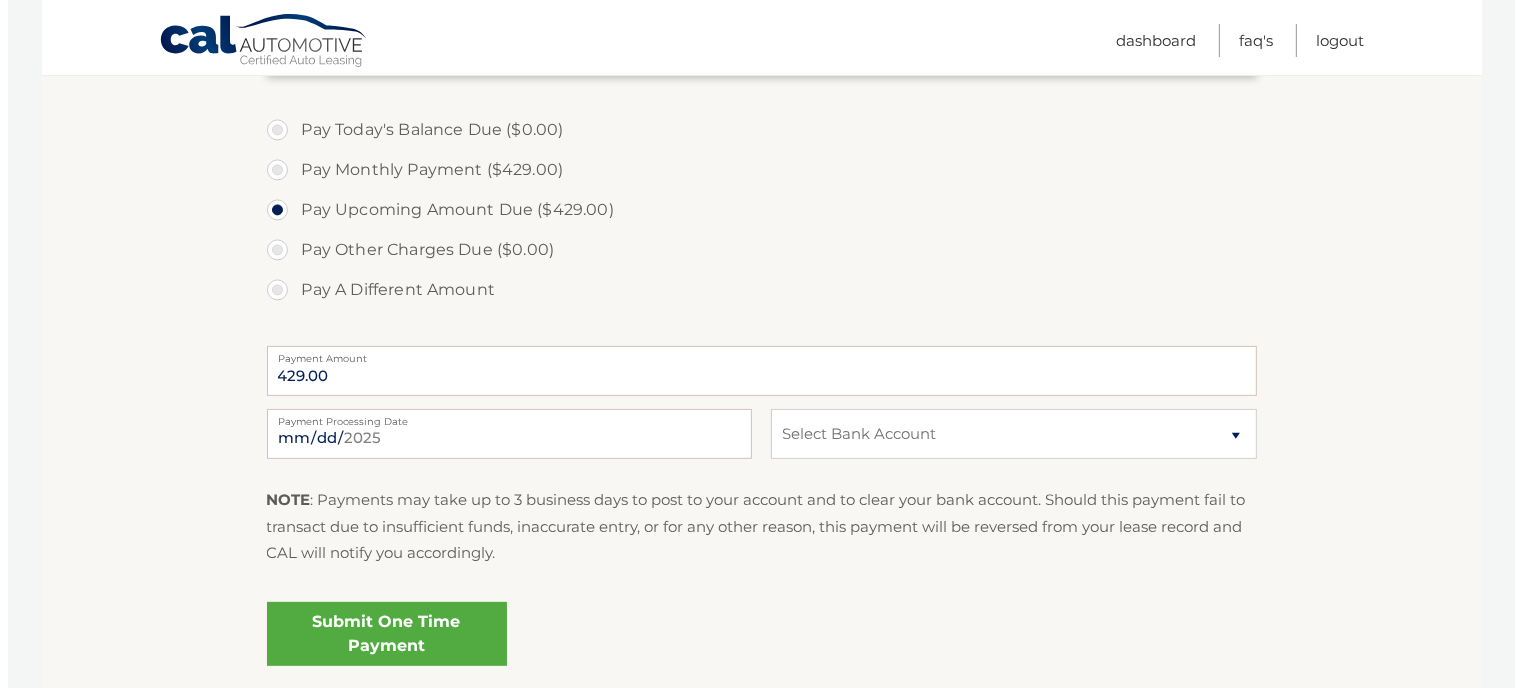 scroll, scrollTop: 700, scrollLeft: 0, axis: vertical 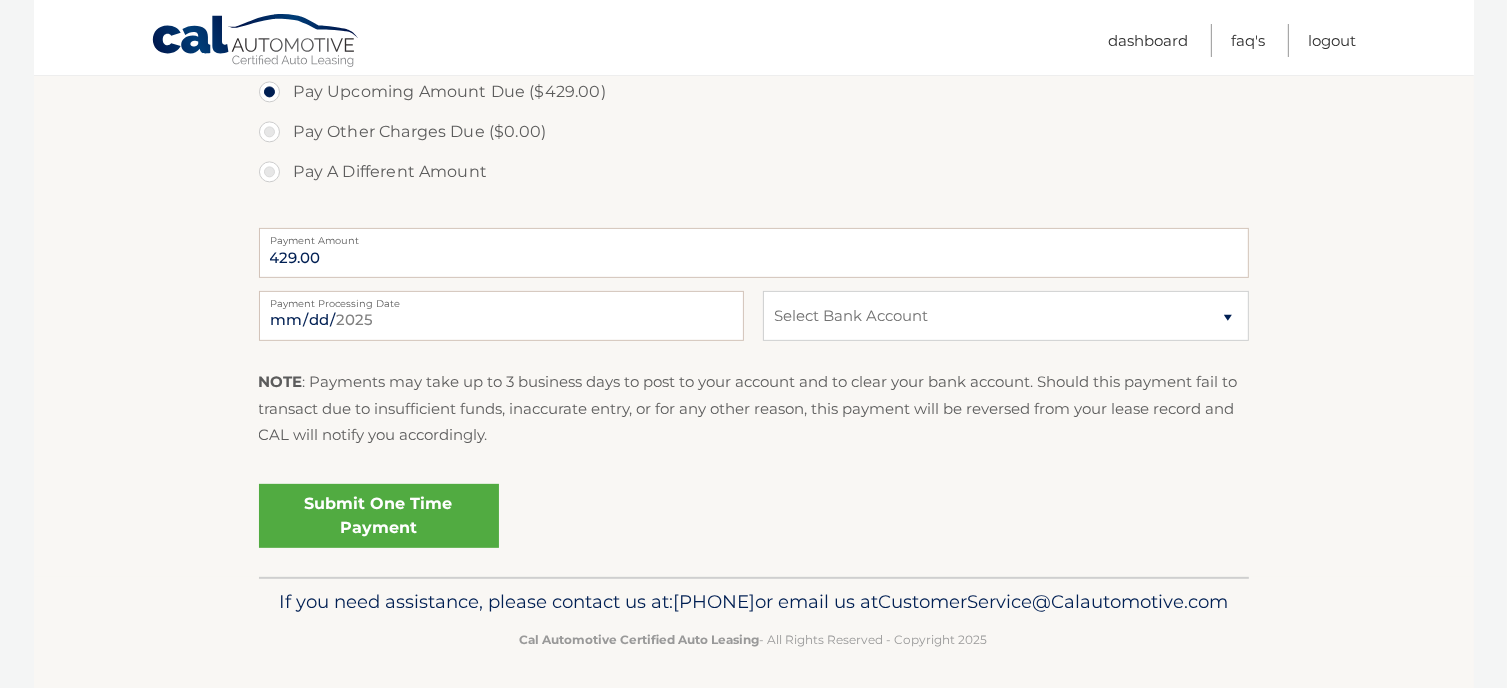 click on "Submit One Time Payment" at bounding box center [379, 516] 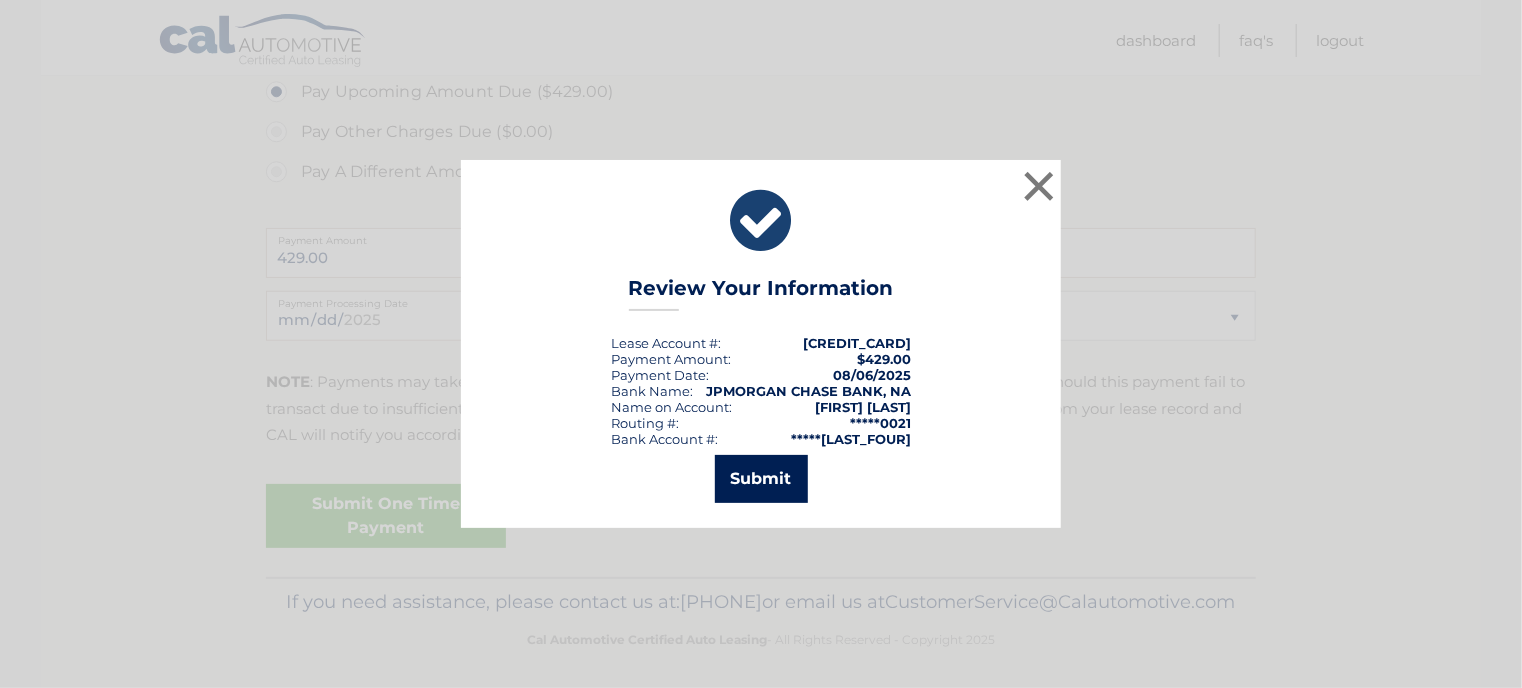 click on "Submit" at bounding box center (761, 479) 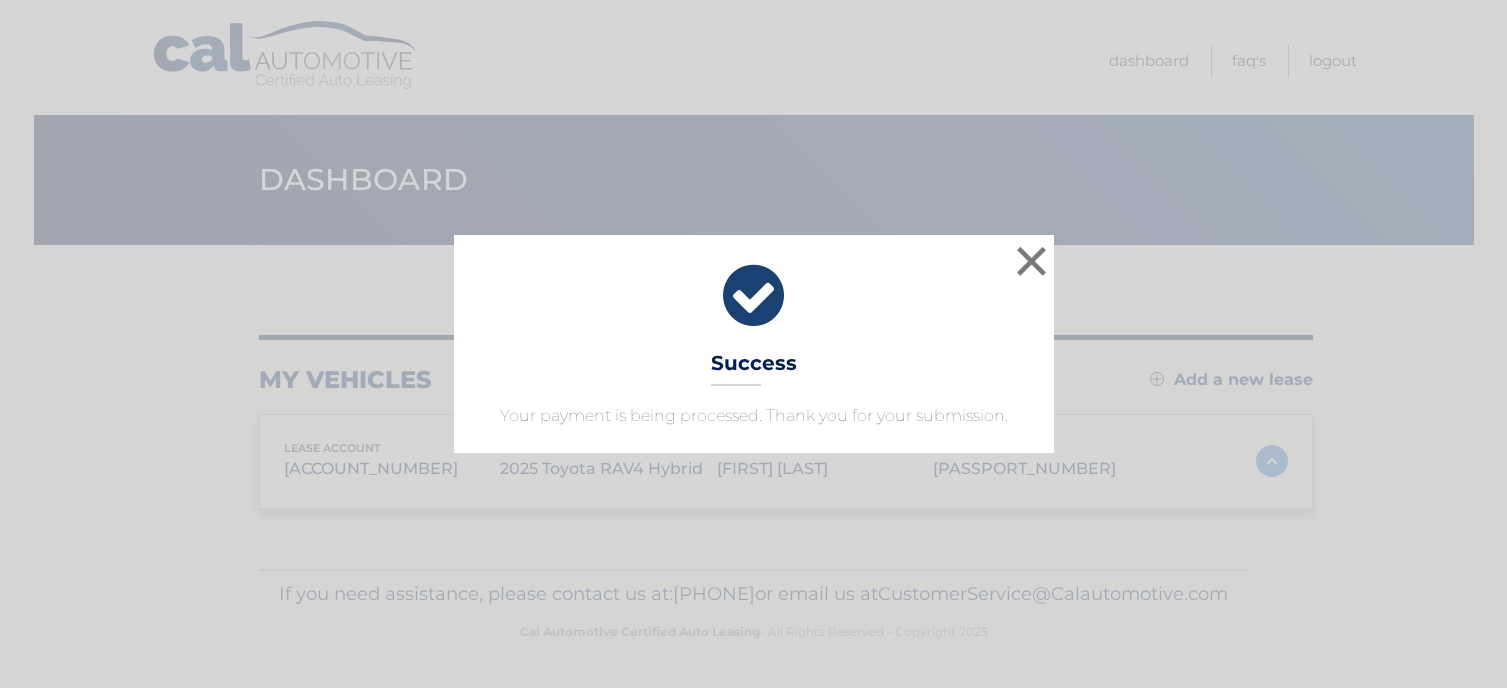 scroll, scrollTop: 0, scrollLeft: 0, axis: both 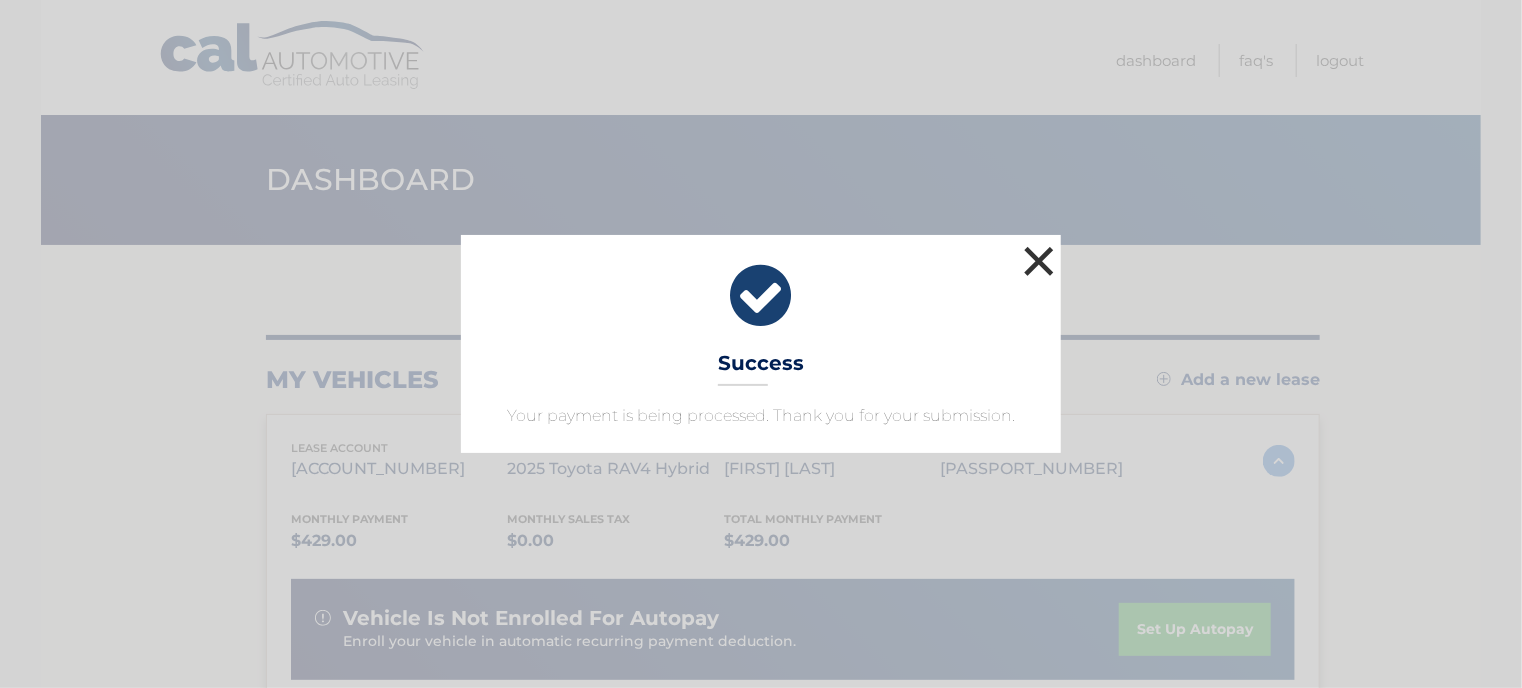click on "×" at bounding box center [1039, 261] 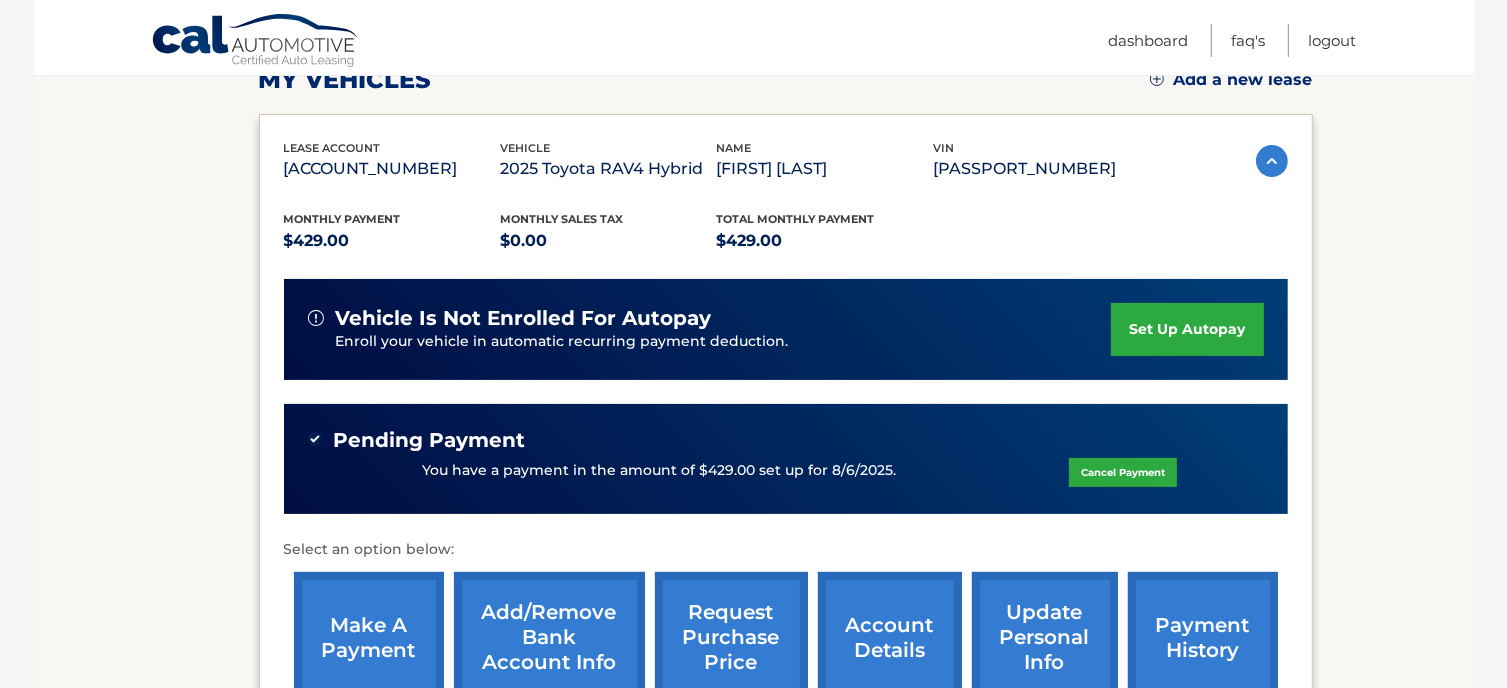 scroll, scrollTop: 400, scrollLeft: 0, axis: vertical 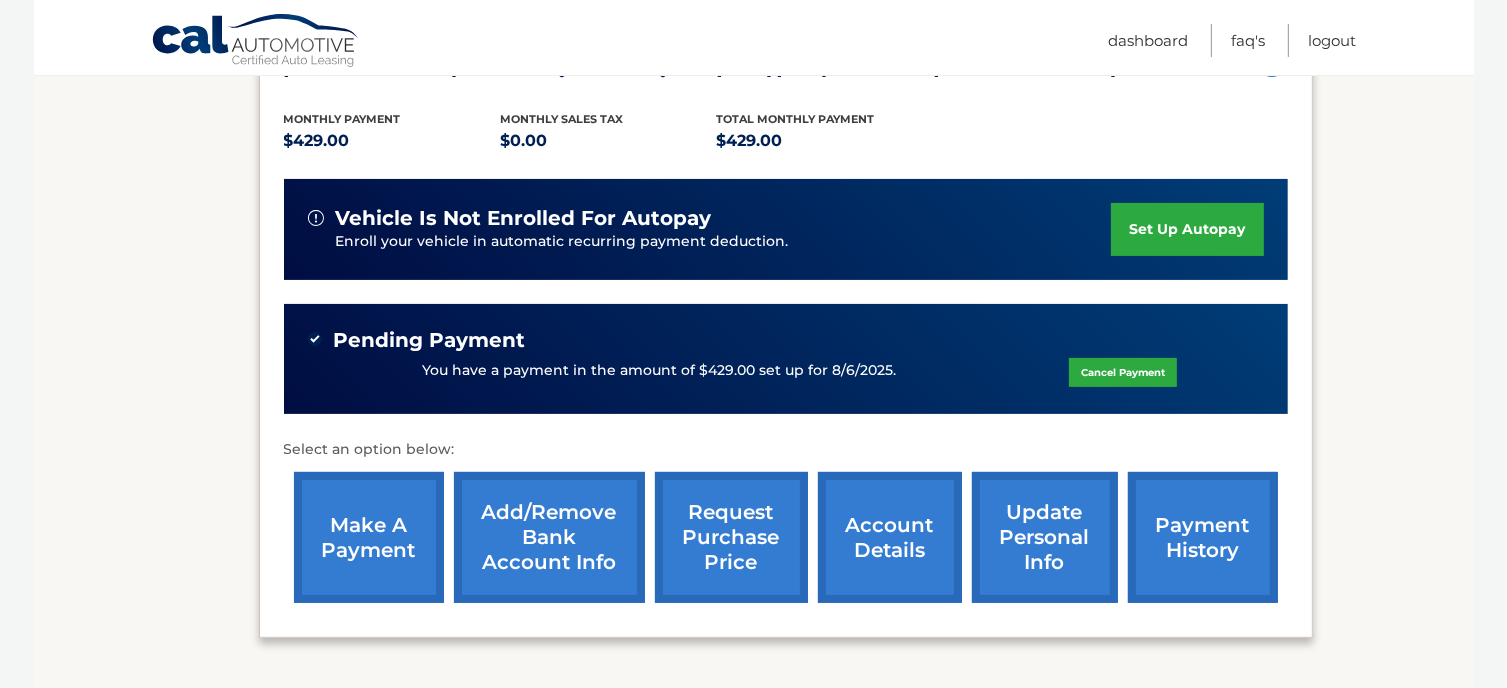 click on "set up autopay" at bounding box center [1187, 229] 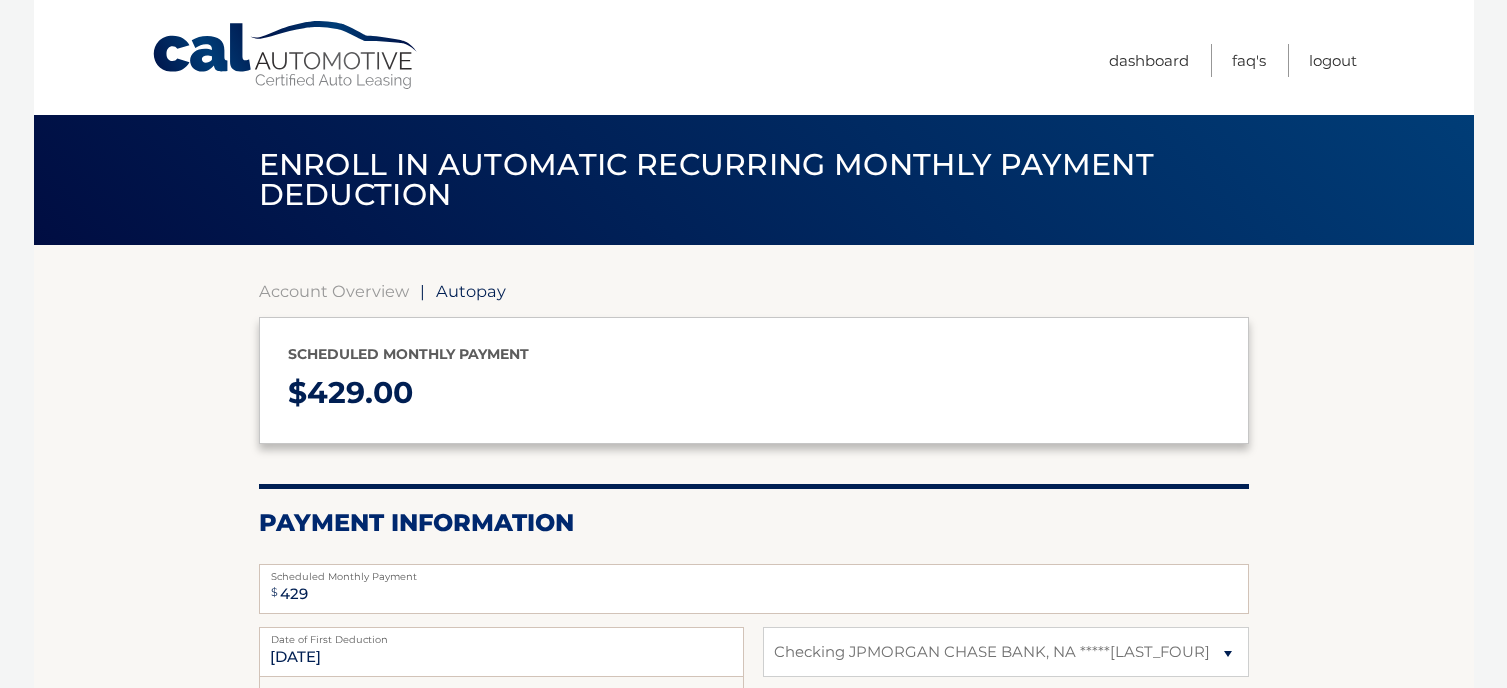 select on "MjE0MTVjYWQtMzg1Ni00ZGIyLTg4MzMtNGI2ODcwYTdiMjA0" 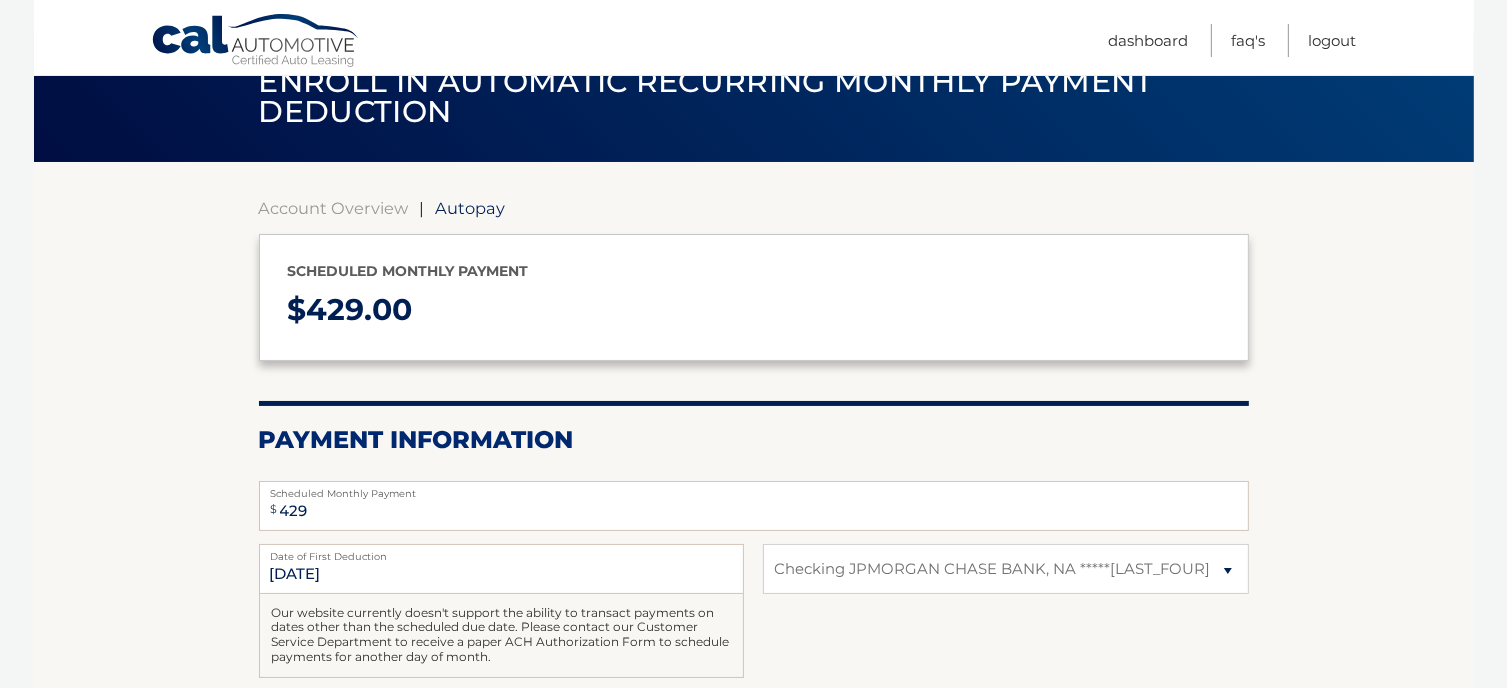 scroll, scrollTop: 200, scrollLeft: 0, axis: vertical 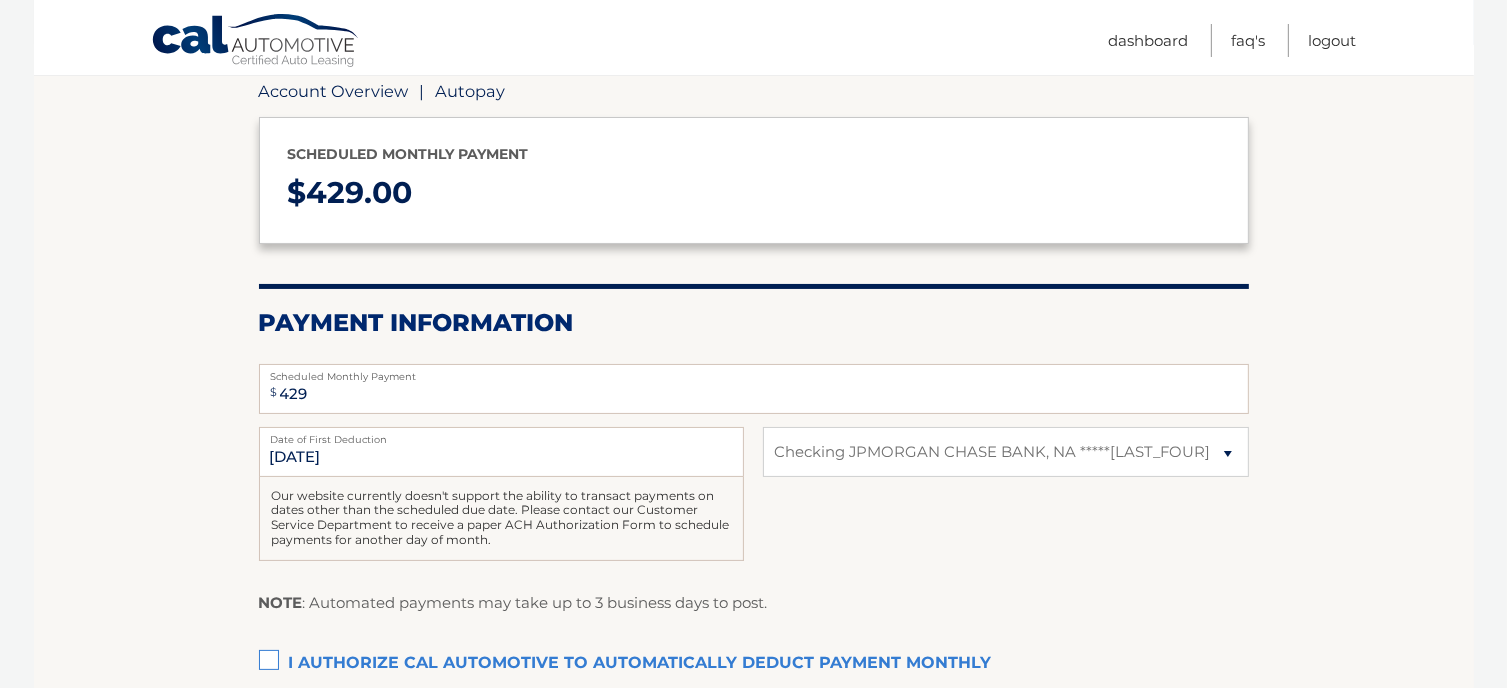 click on "Account Overview" at bounding box center (334, 91) 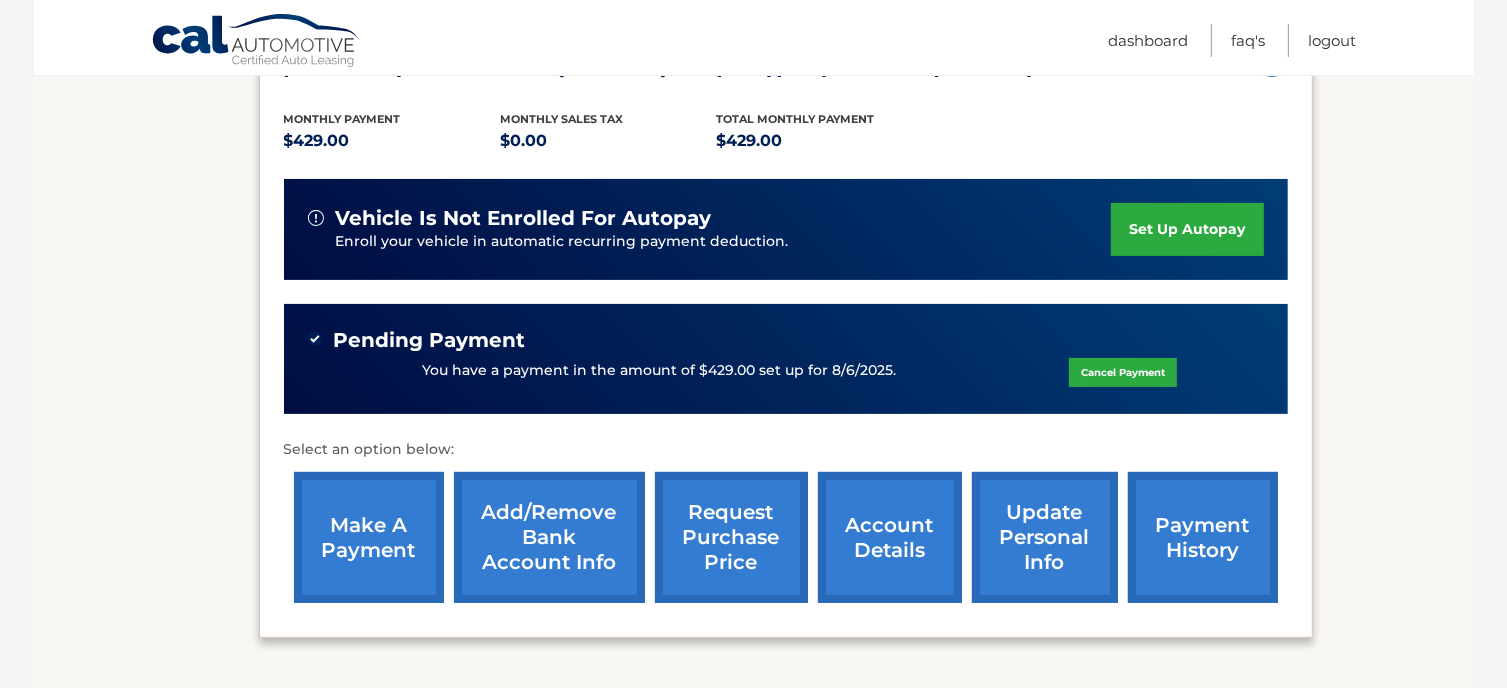 scroll, scrollTop: 100, scrollLeft: 0, axis: vertical 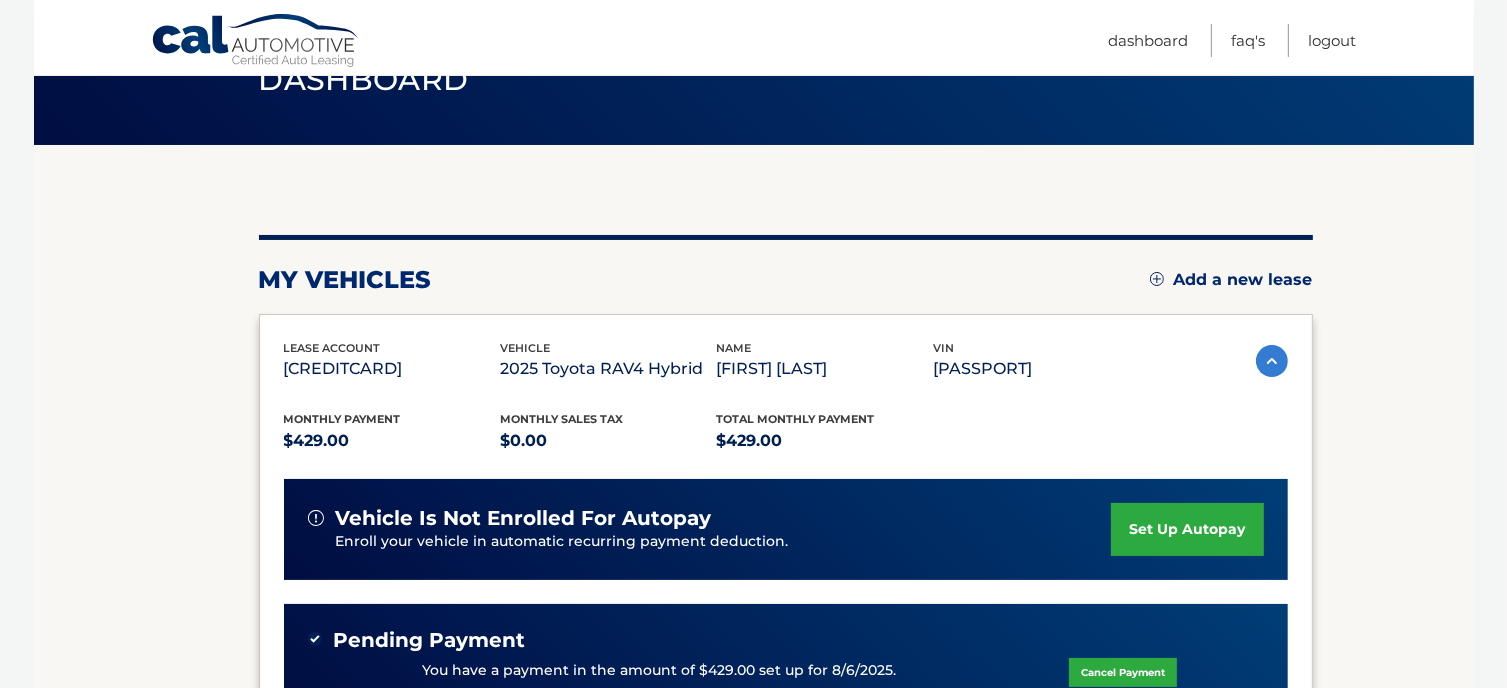 click on "Cal Automotive
Menu
Dashboard
FAQ's
Logout" at bounding box center [754, 37] 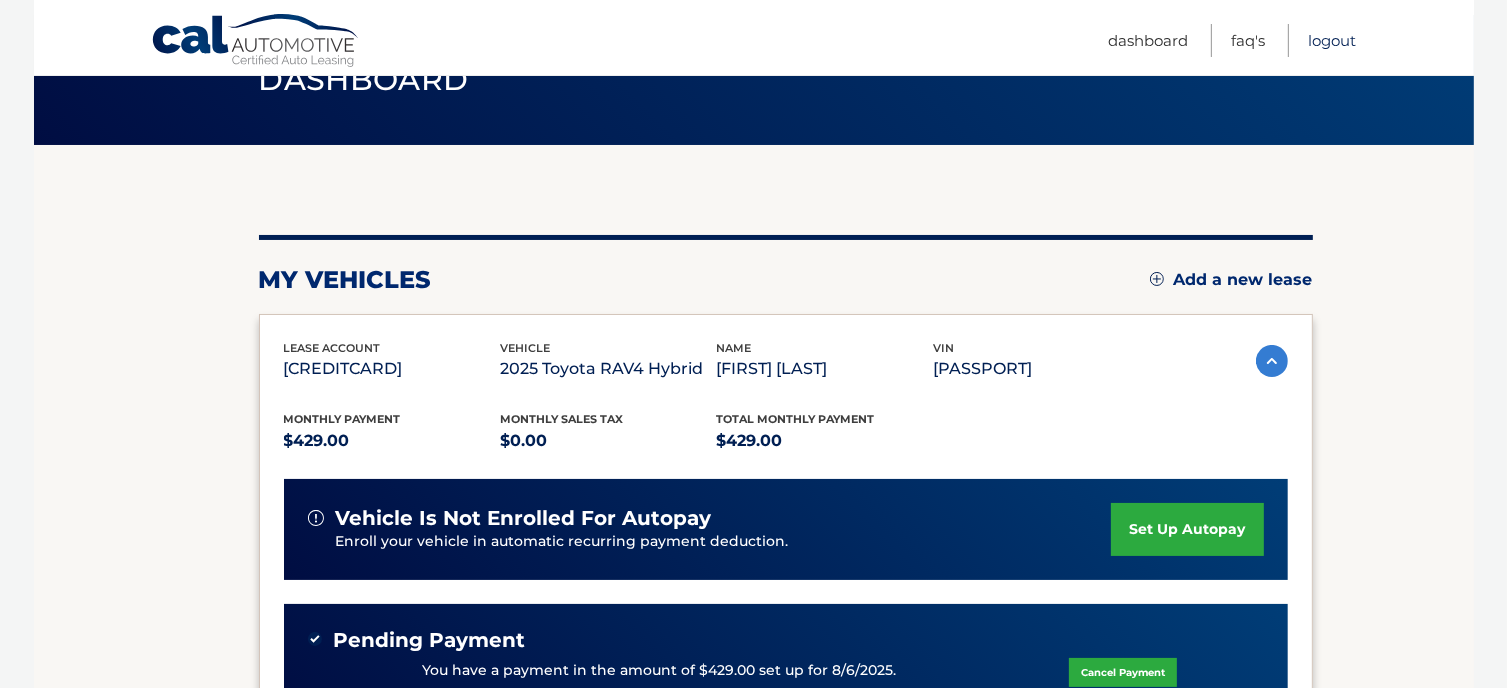 click on "Logout" at bounding box center [1333, 40] 